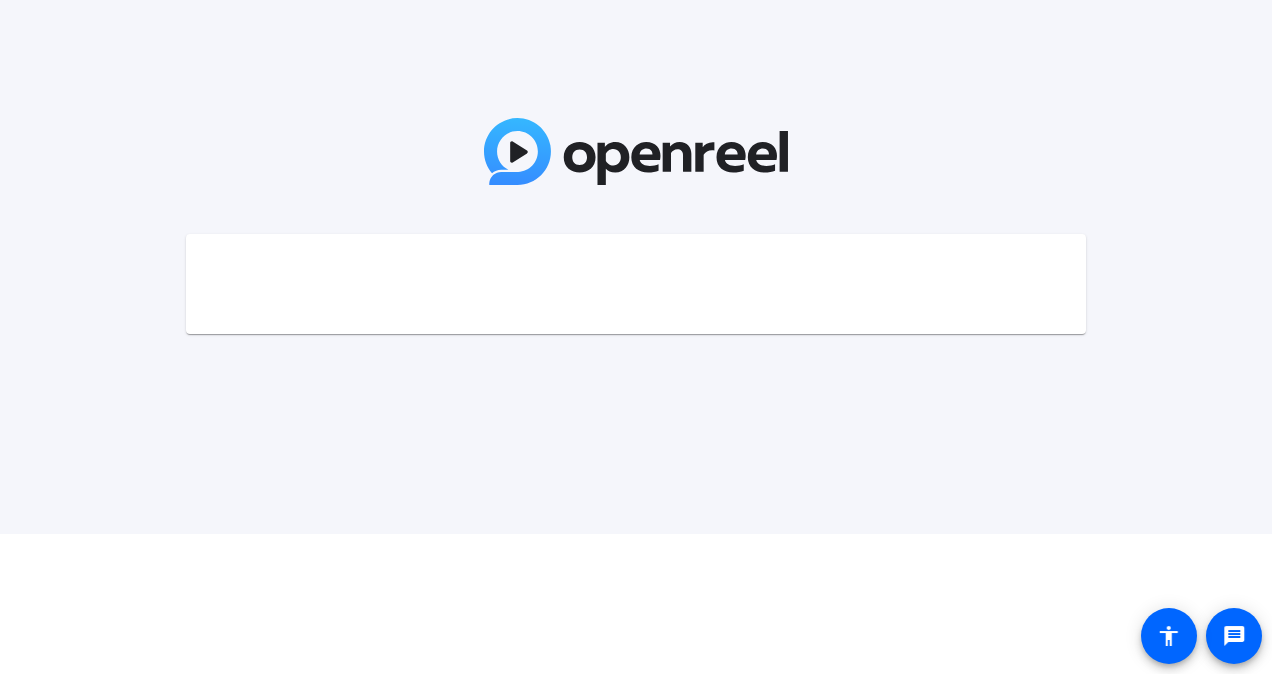 scroll, scrollTop: 0, scrollLeft: 0, axis: both 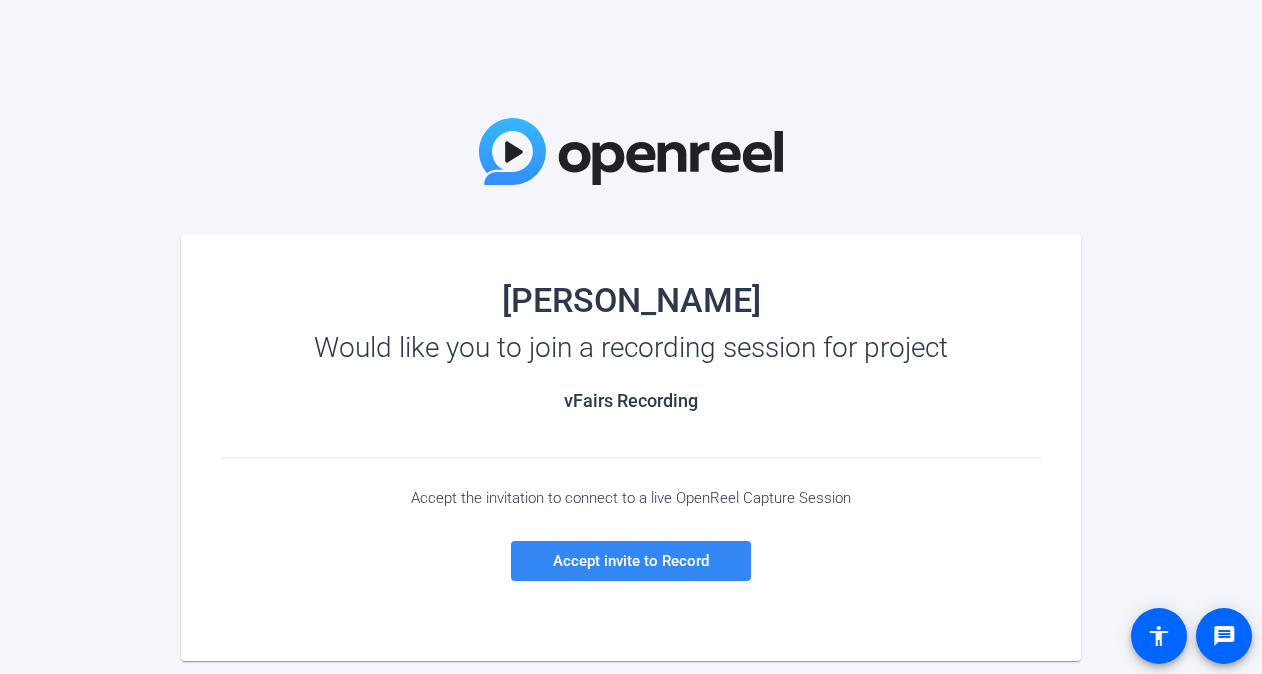 click on "Accept invite to Record" 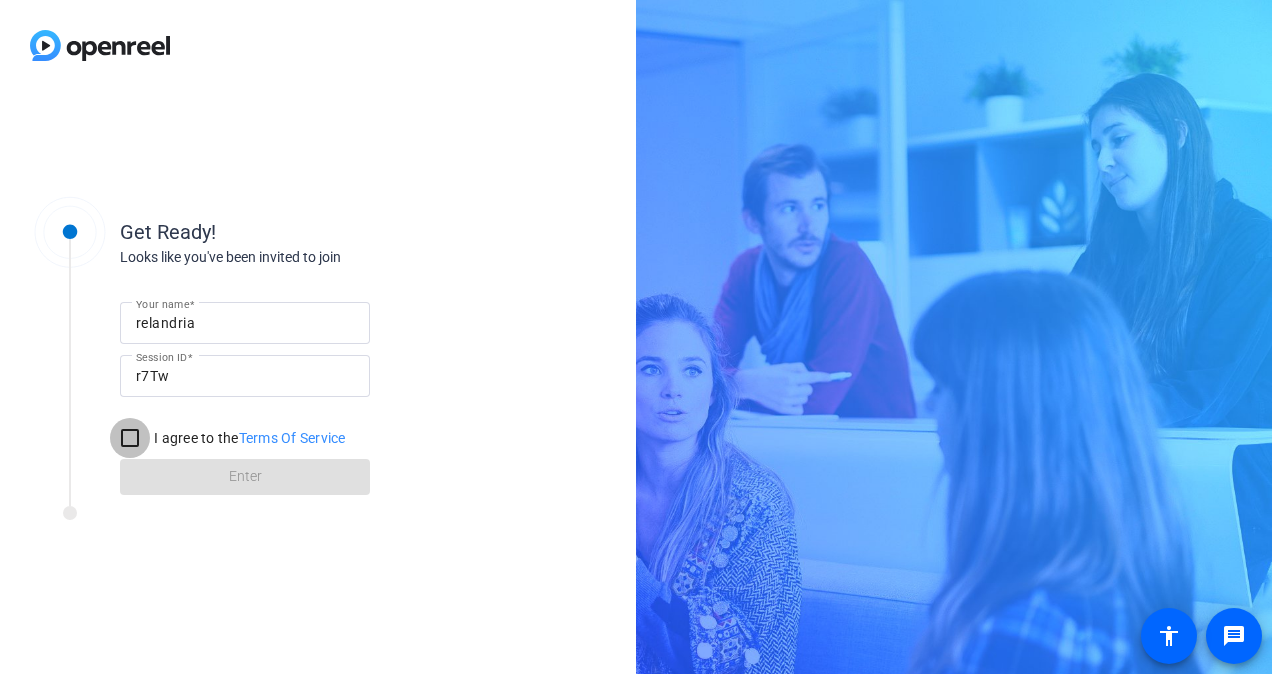 click on "I agree to the  Terms Of Service" at bounding box center (130, 438) 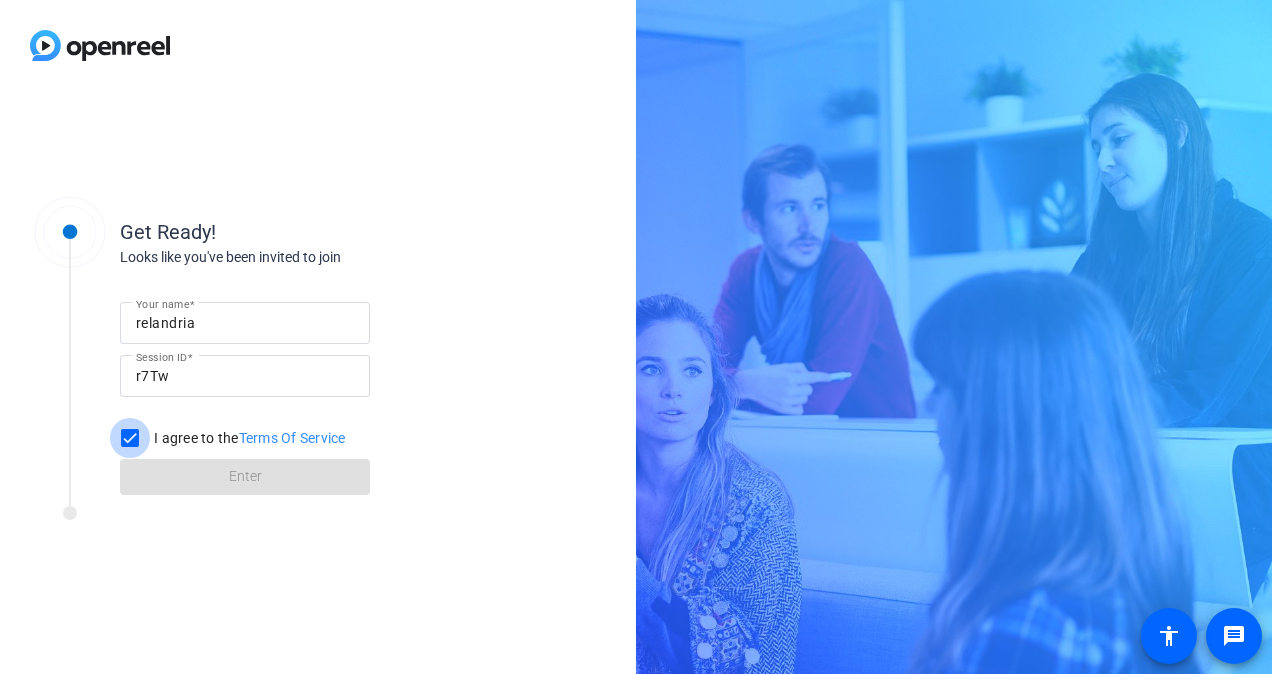 click on "I agree to the  Terms Of Service" at bounding box center (130, 438) 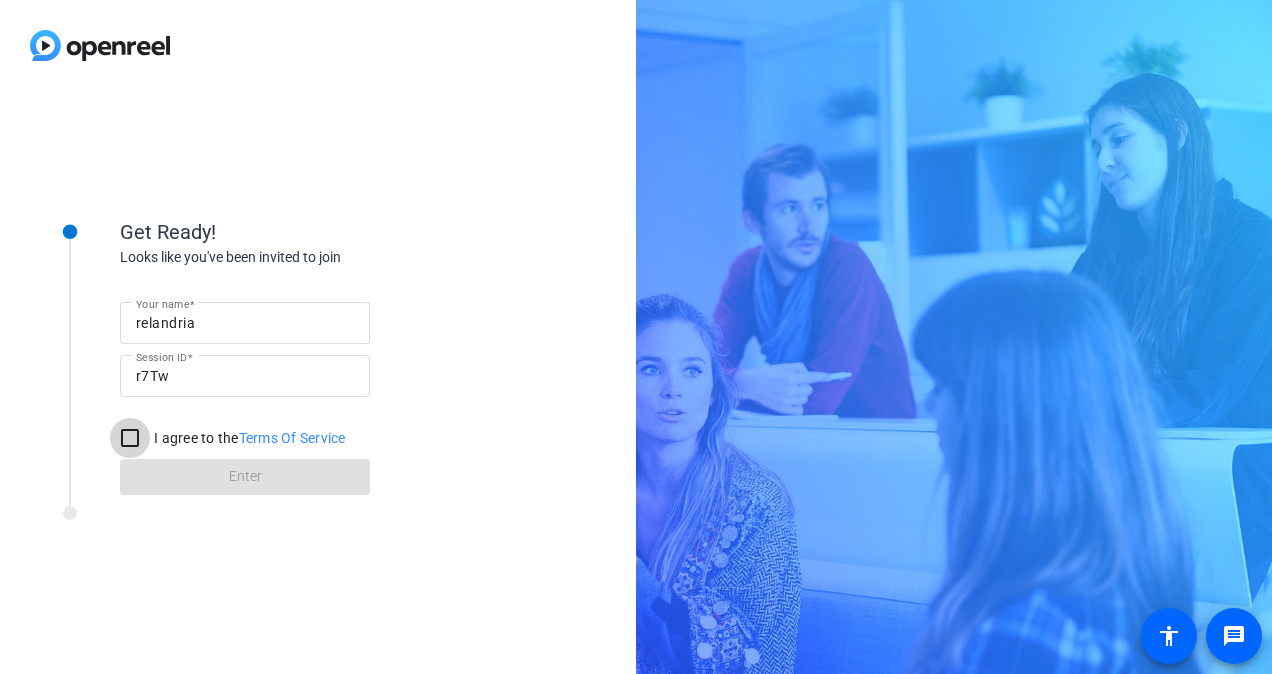 click on "I agree to the  Terms Of Service" at bounding box center [130, 438] 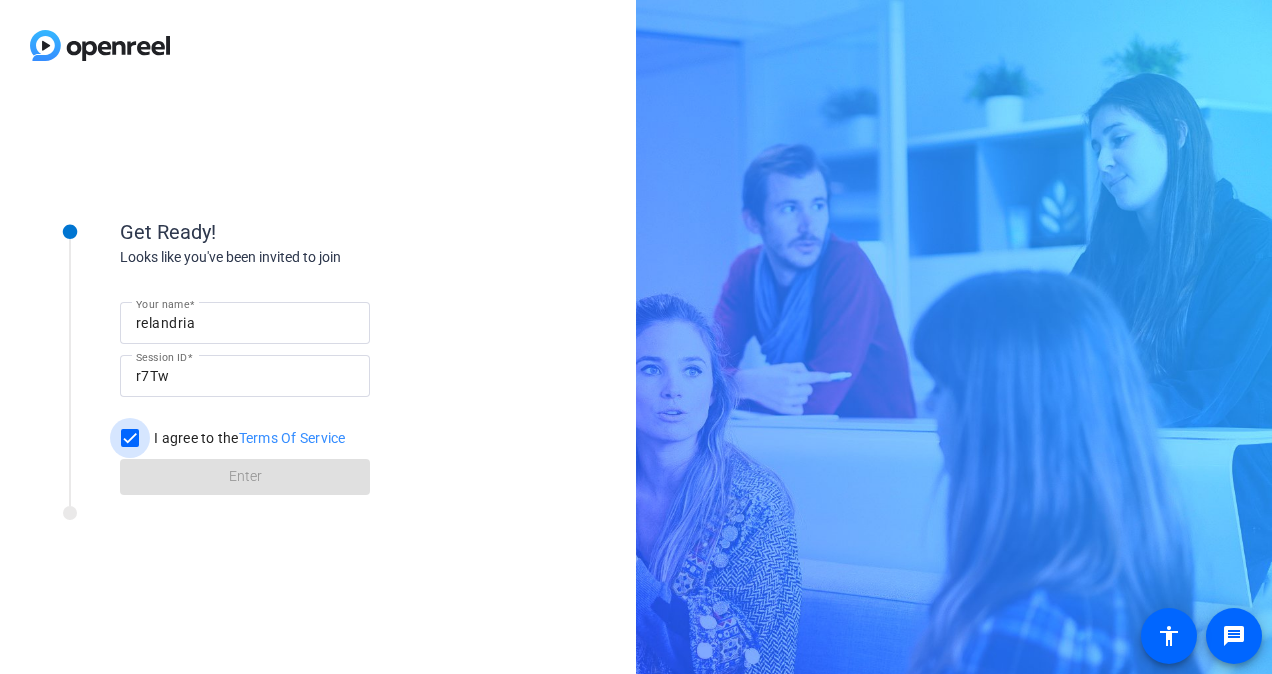 checkbox on "true" 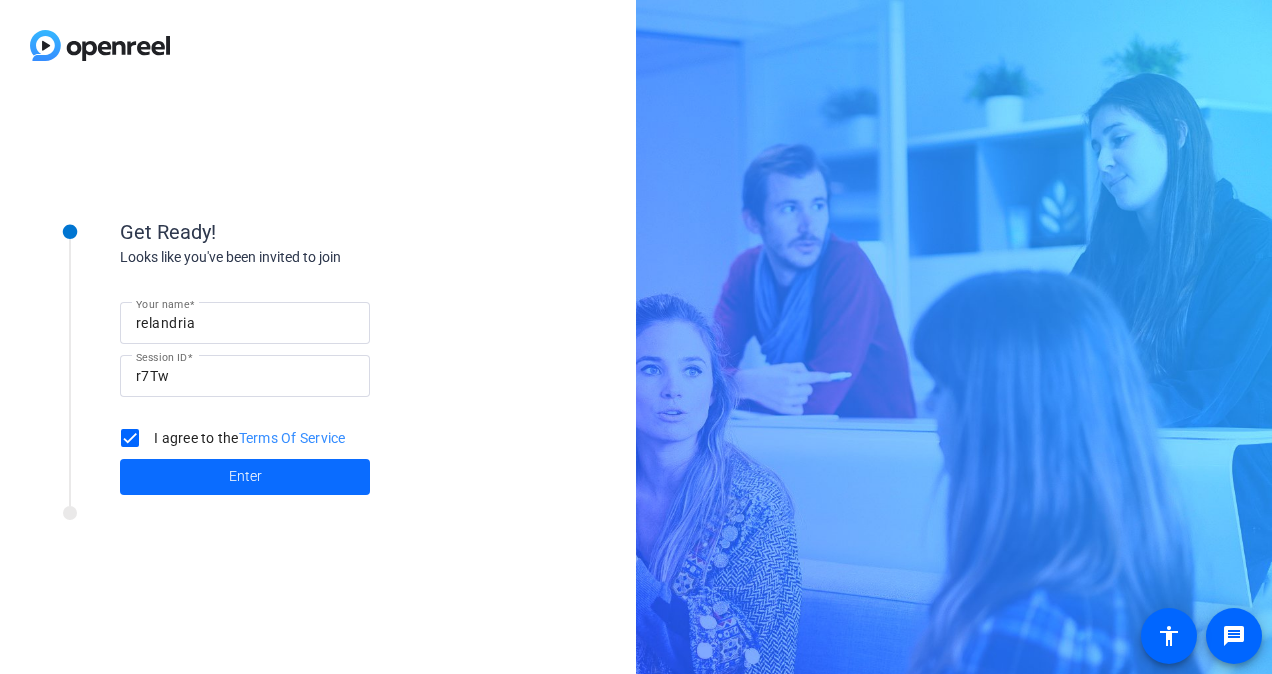 click 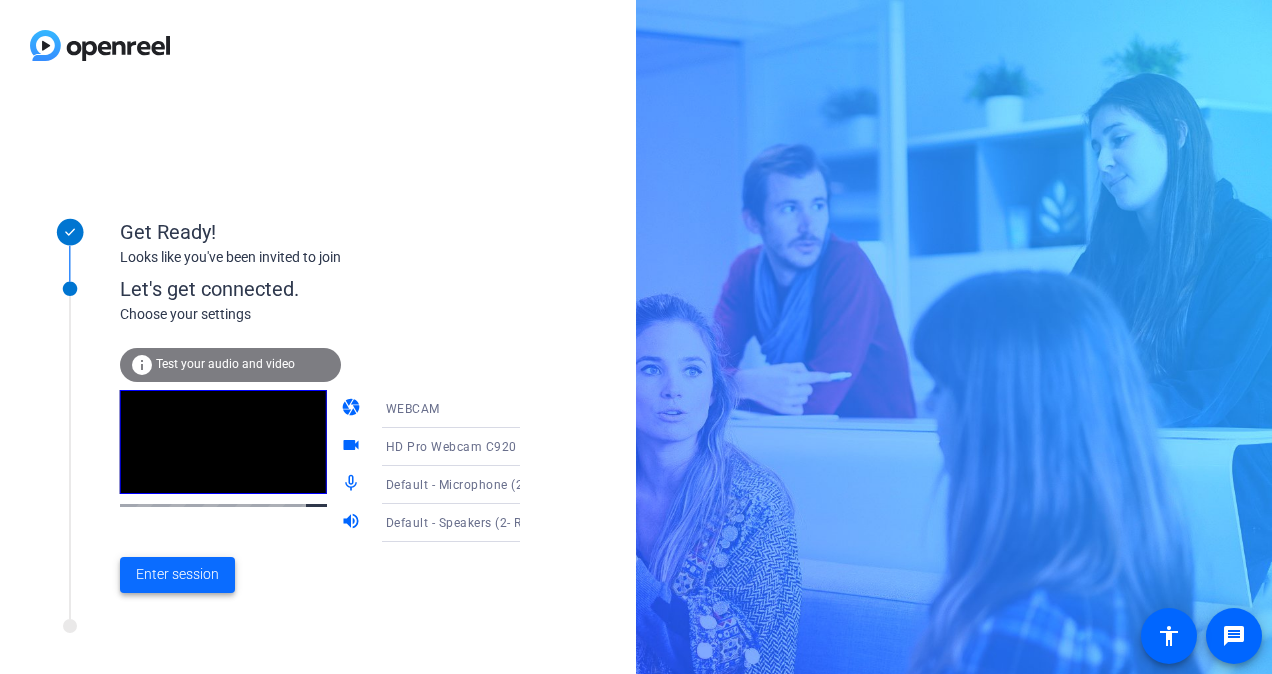 click on "Enter session" 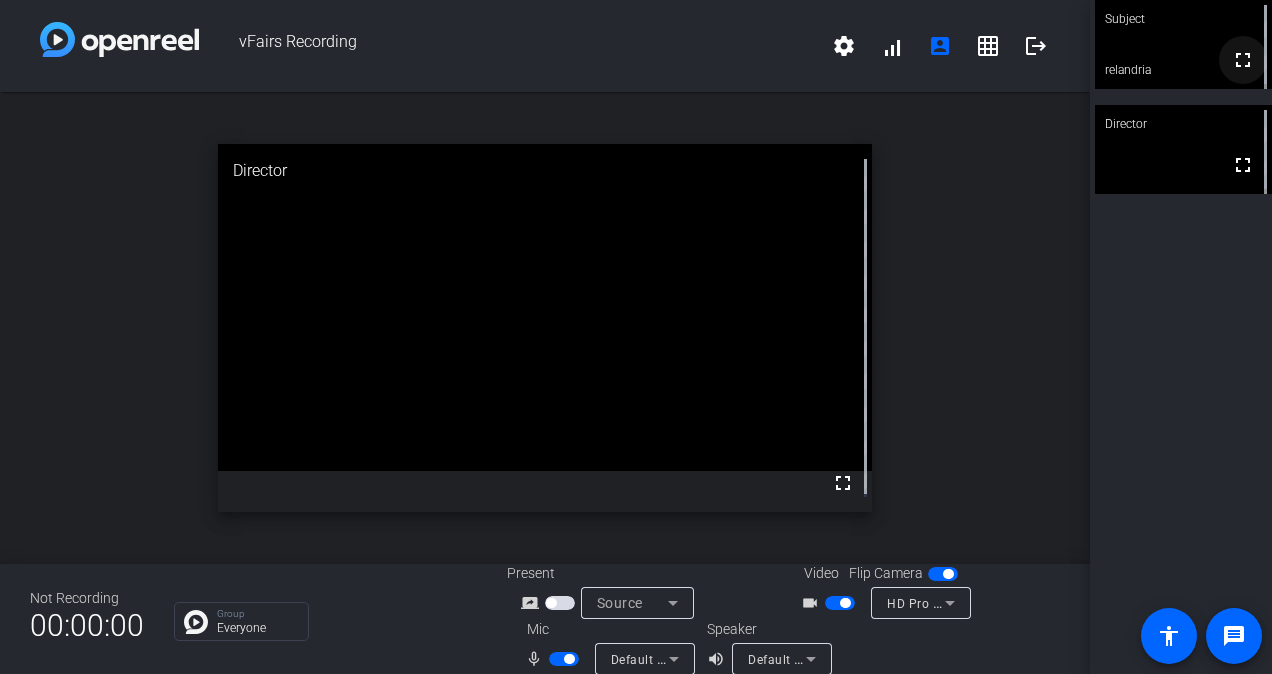 click on "fullscreen" at bounding box center (1243, 60) 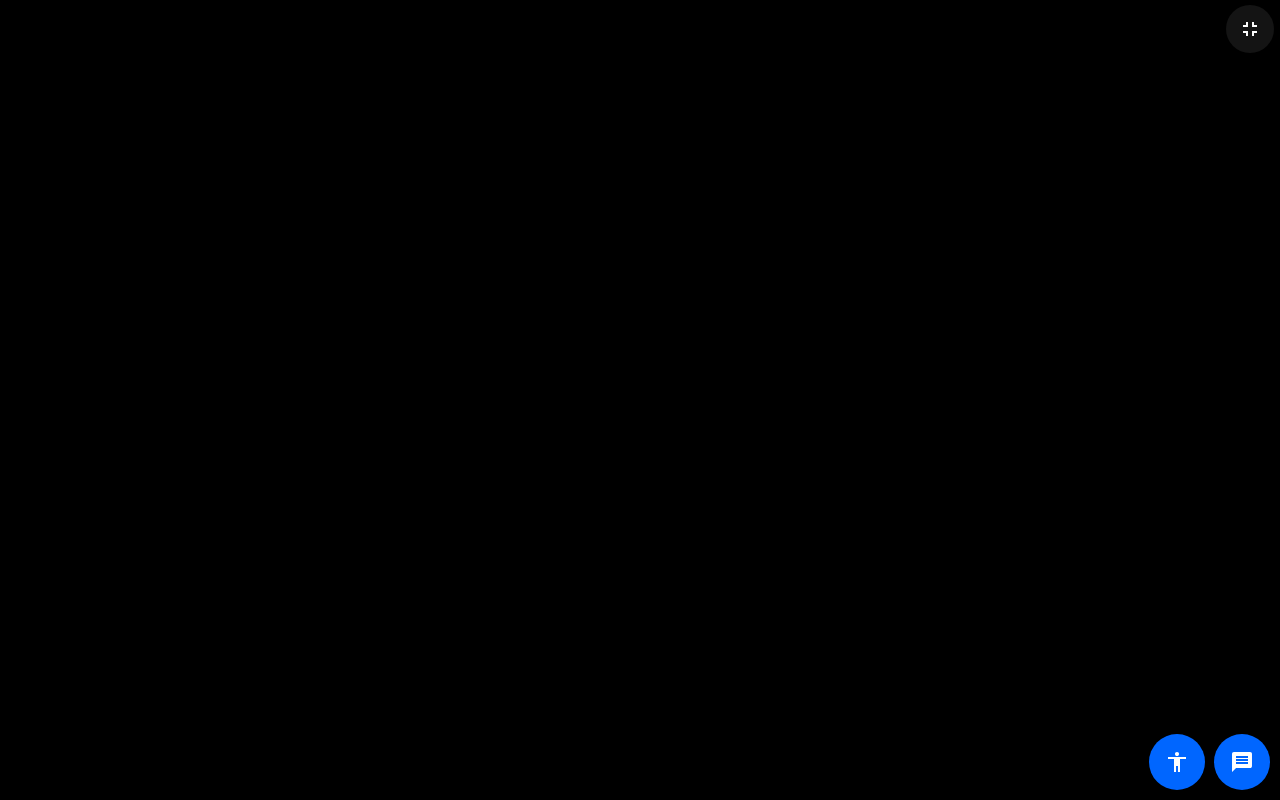 click on "fullscreen_exit" at bounding box center [1250, 29] 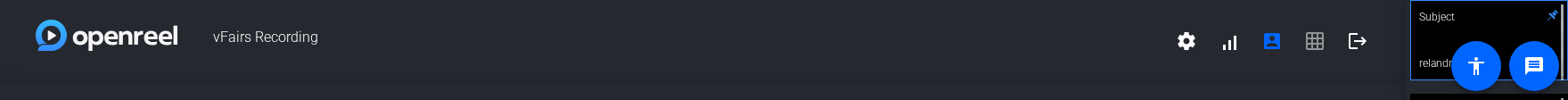click on "Not Recording  00:00:00  Group  Everyone Present screen_share_outline Source Video Flip Camera videocam_outline HD Pro Webcam C920 (046d:08e5) Mic mic_none Default - Microphone (2- HD Pro Webcam C920) Speaker volume_up Default - Speakers (2- Realtek(R) Audio)" 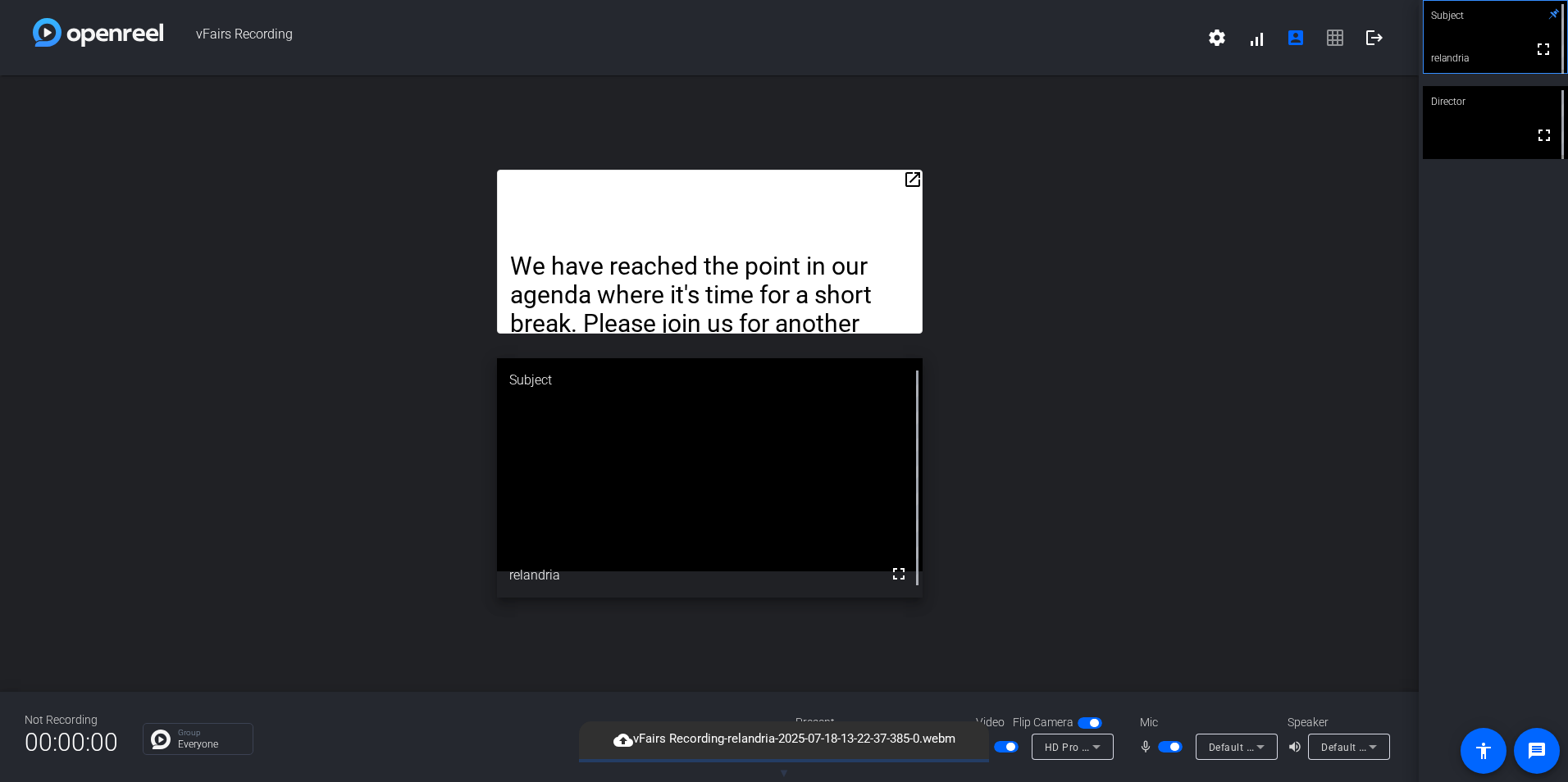 click on "open_in_new" 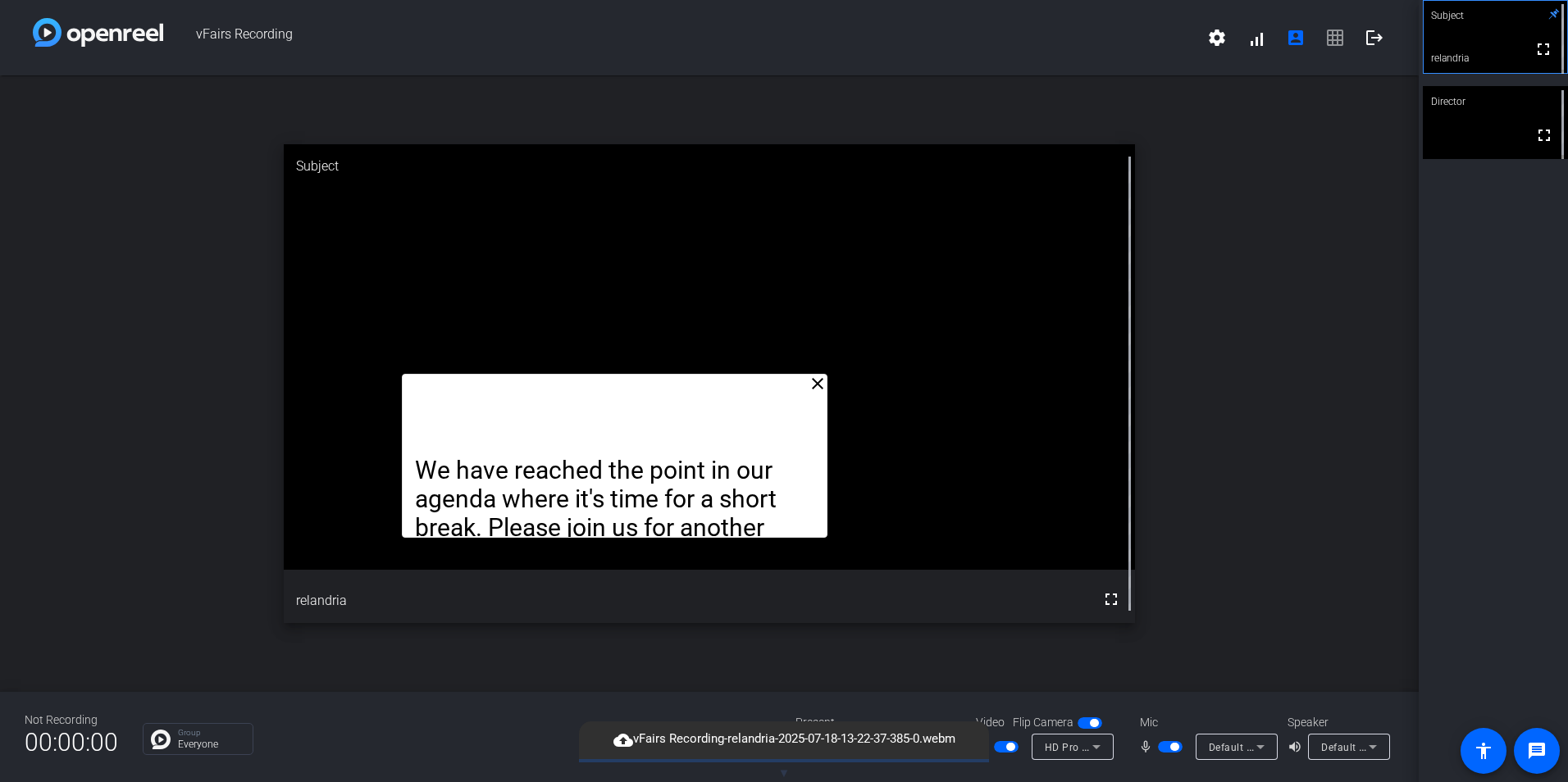 drag, startPoint x: 855, startPoint y: 194, endPoint x: 771, endPoint y: 479, distance: 297.12119 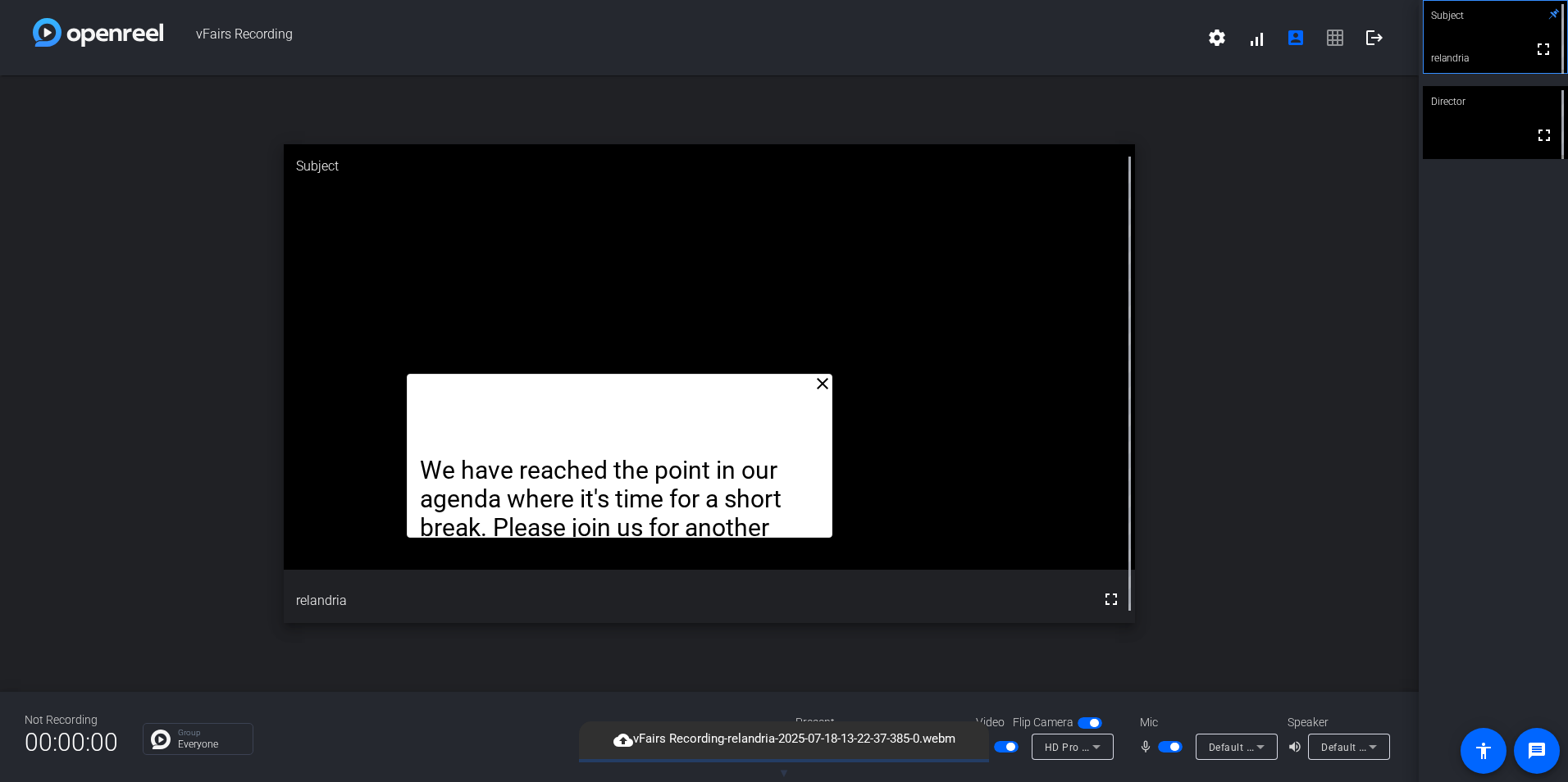 click on "We have reached the point in our agenda where it's time for a short break. Please join us for another brief intermission." 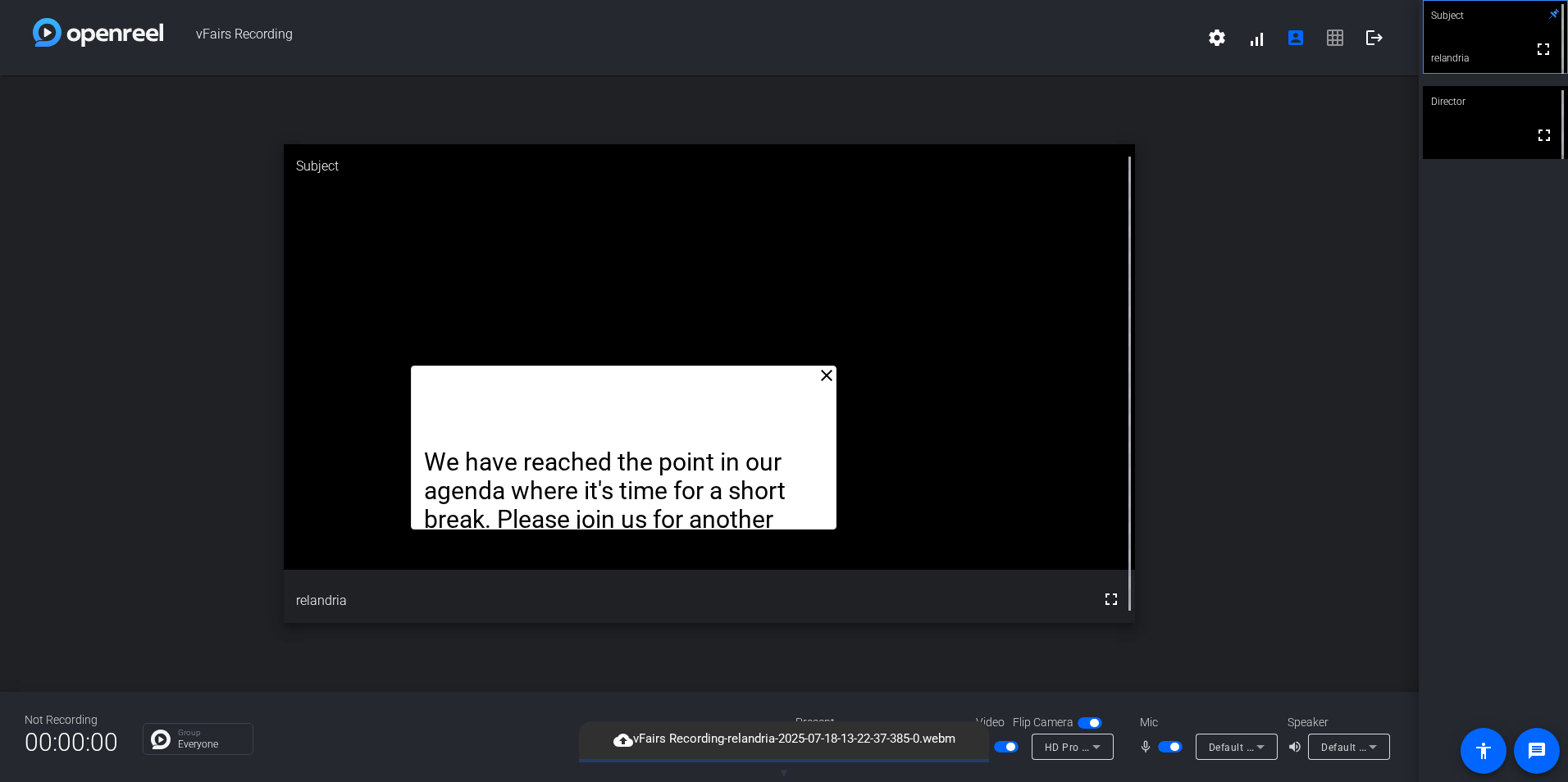 click on "We have reached the point in our agenda where it's time for a short break. Please join us for another brief intermission." 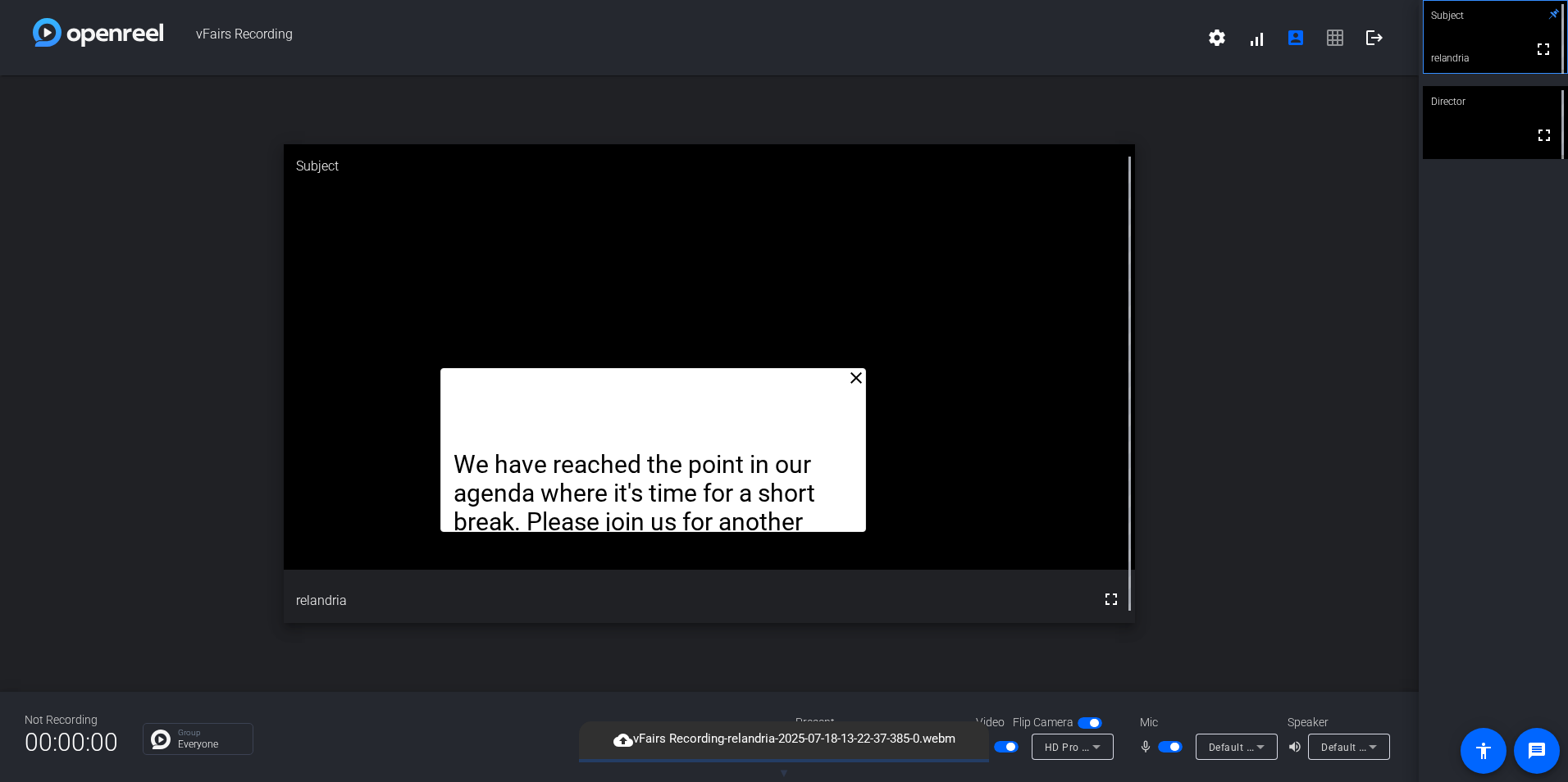 drag, startPoint x: 789, startPoint y: 470, endPoint x: 827, endPoint y: 472, distance: 38.0526 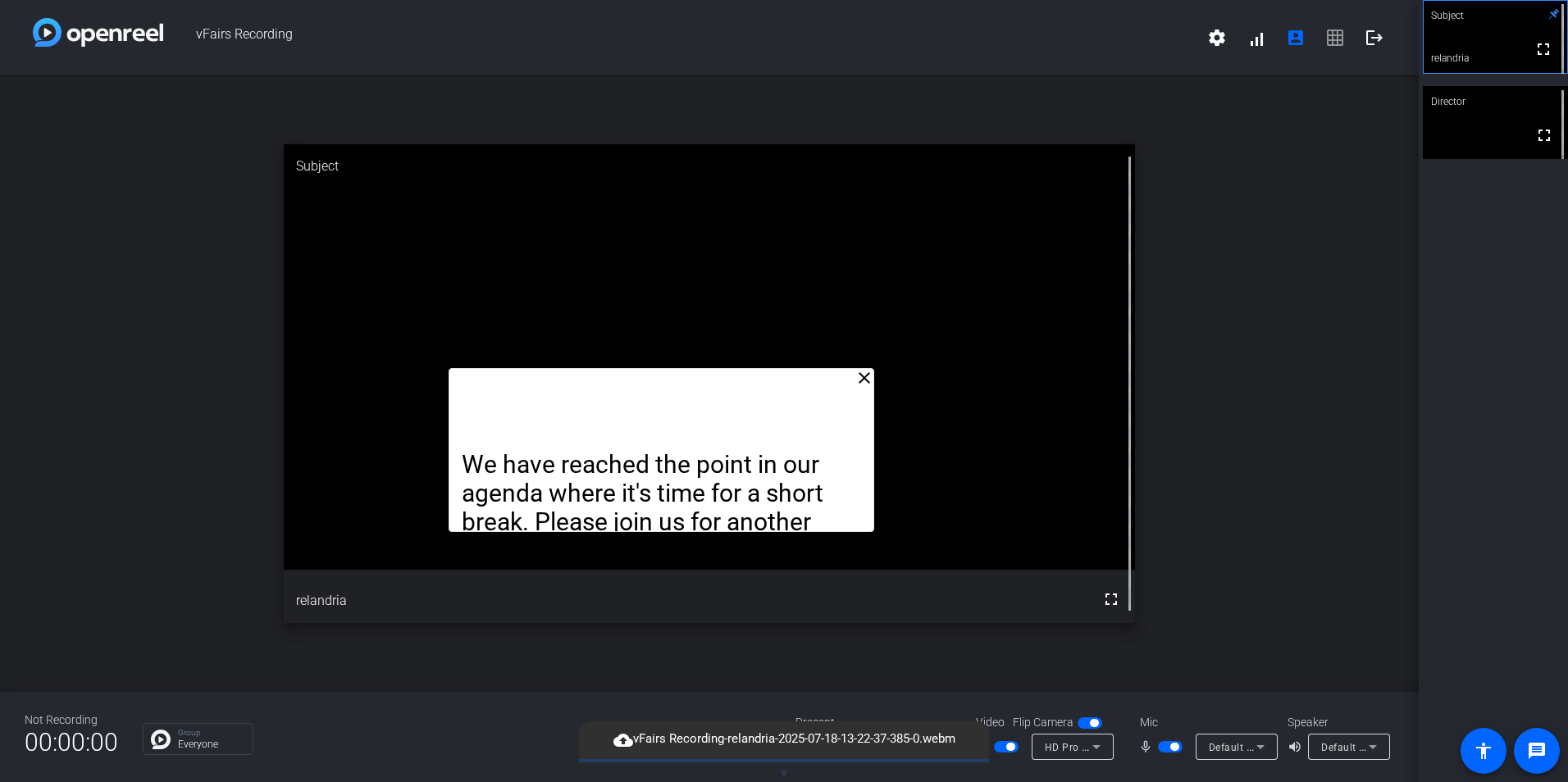 click on "We have reached the point in our agenda where it's time for a short break. Please join us for another brief intermission." 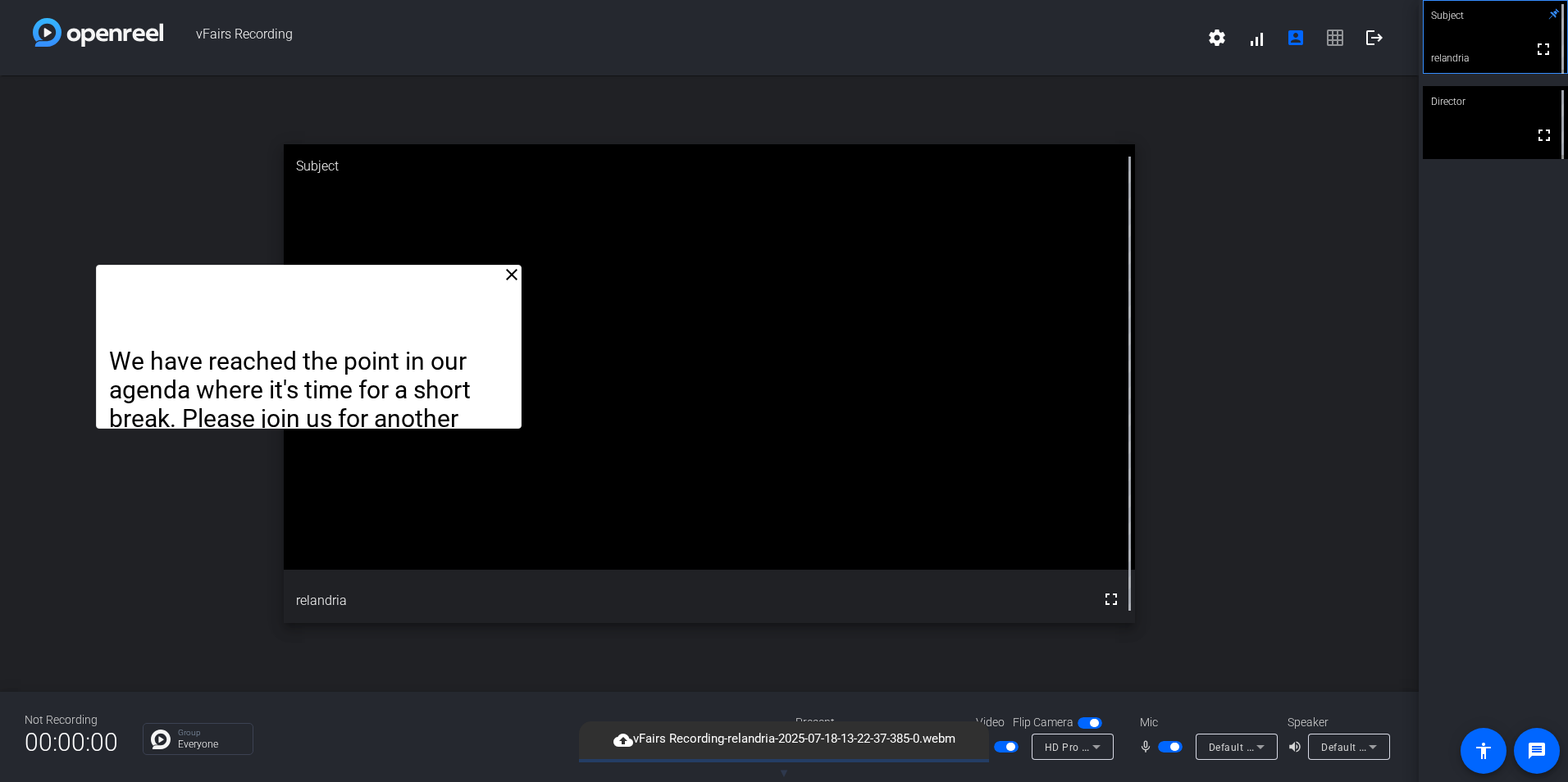 drag, startPoint x: 713, startPoint y: 475, endPoint x: 432, endPoint y: 352, distance: 306.74093 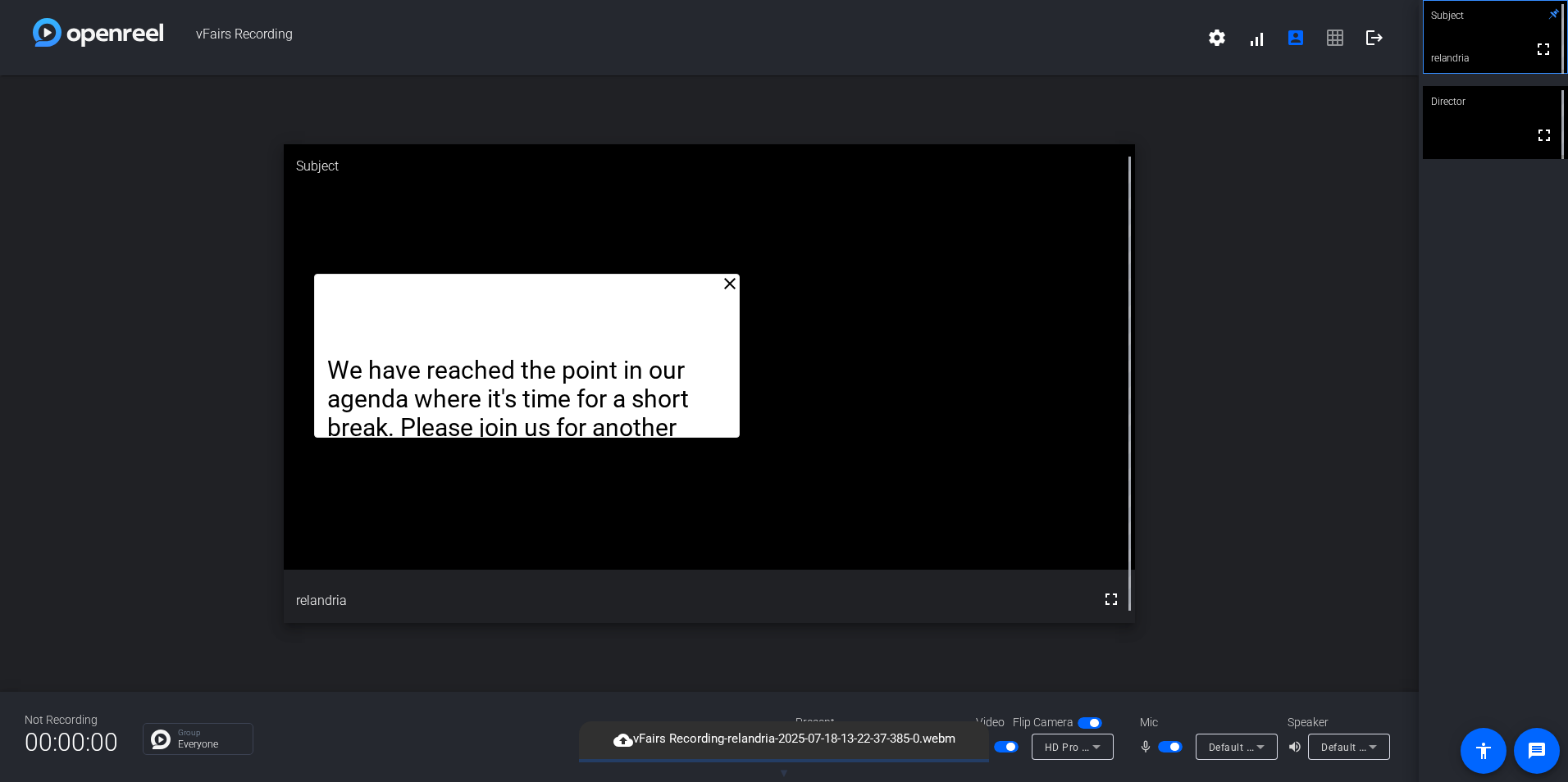 drag, startPoint x: 432, startPoint y: 352, endPoint x: 577, endPoint y: 394, distance: 150.96026 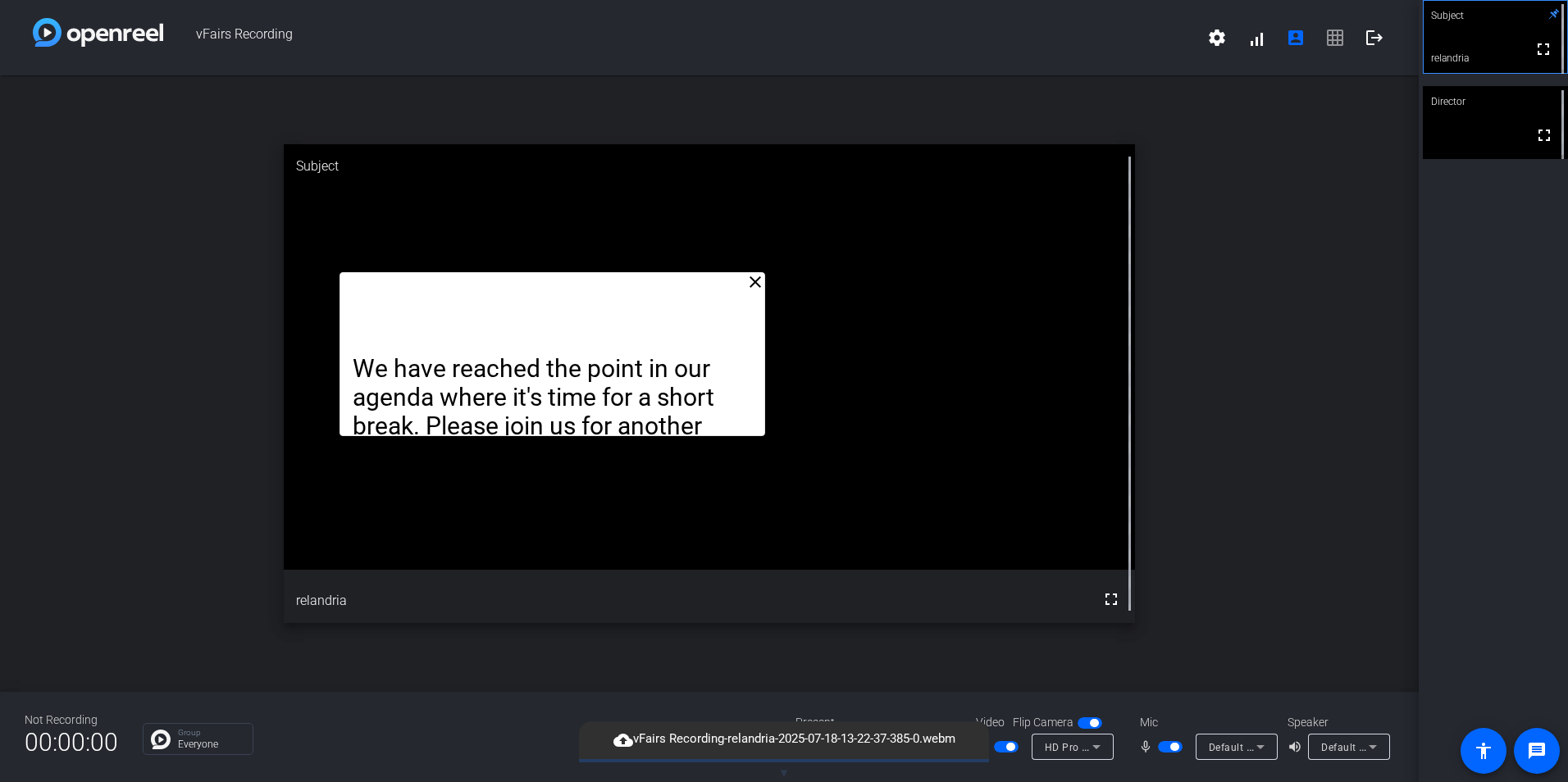 click on "We have reached the point in our agenda where it's time for a short break. Please join us for another brief intermission." 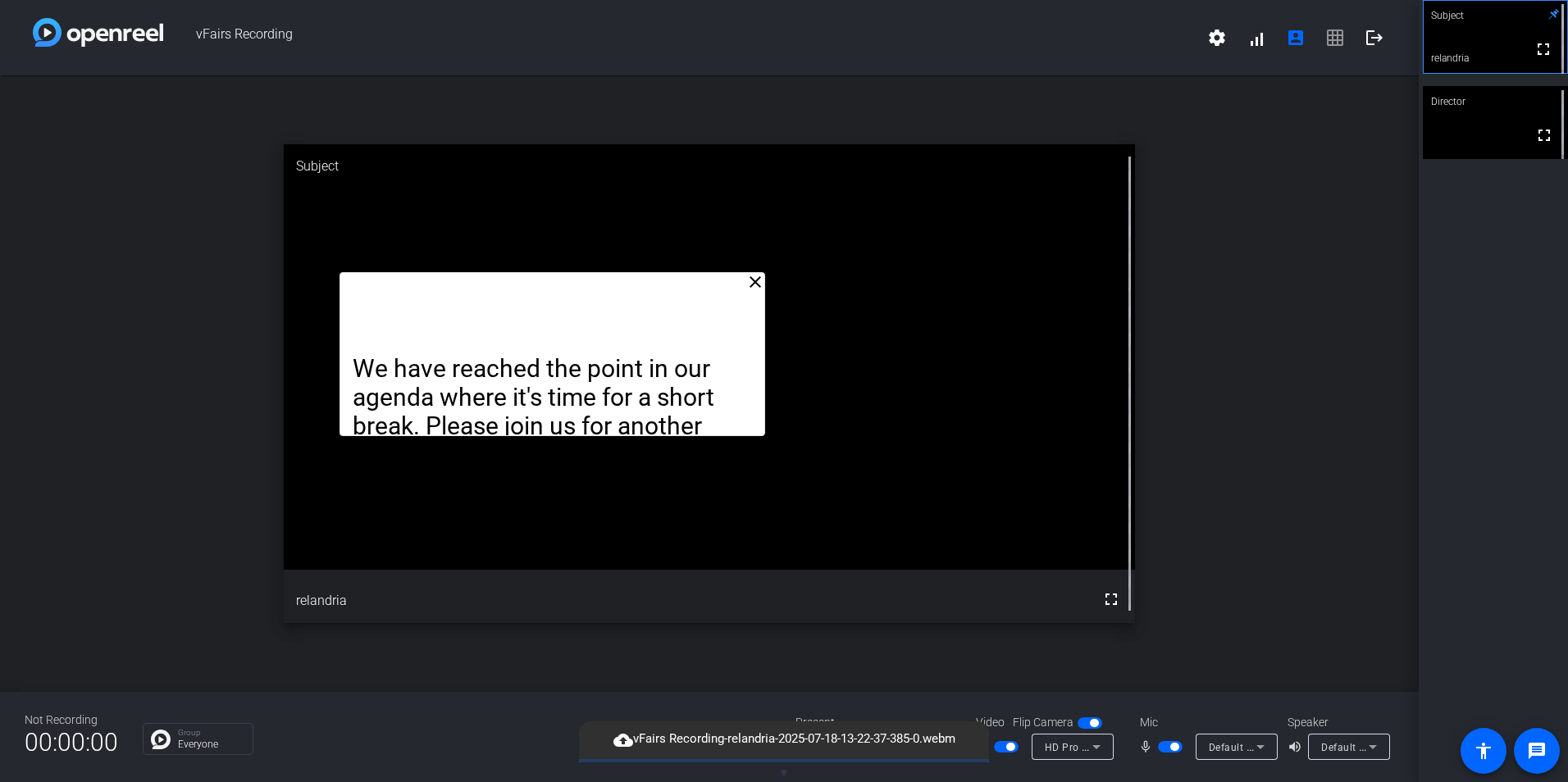 click on "We have reached the point in our agenda where it's time for a short break. Please join us for another brief intermission." 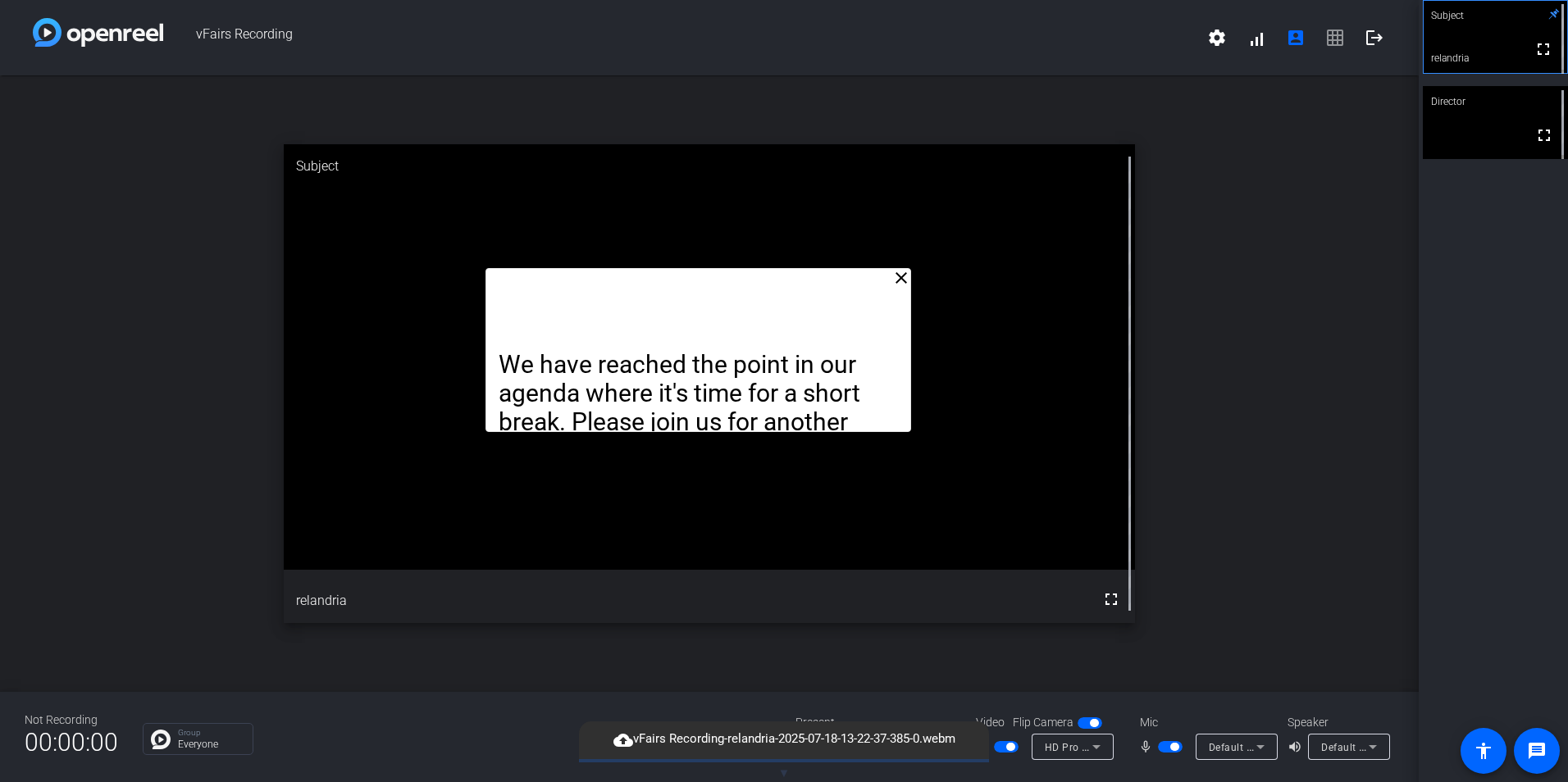 drag, startPoint x: 836, startPoint y: 349, endPoint x: 818, endPoint y: 357, distance: 19.697716 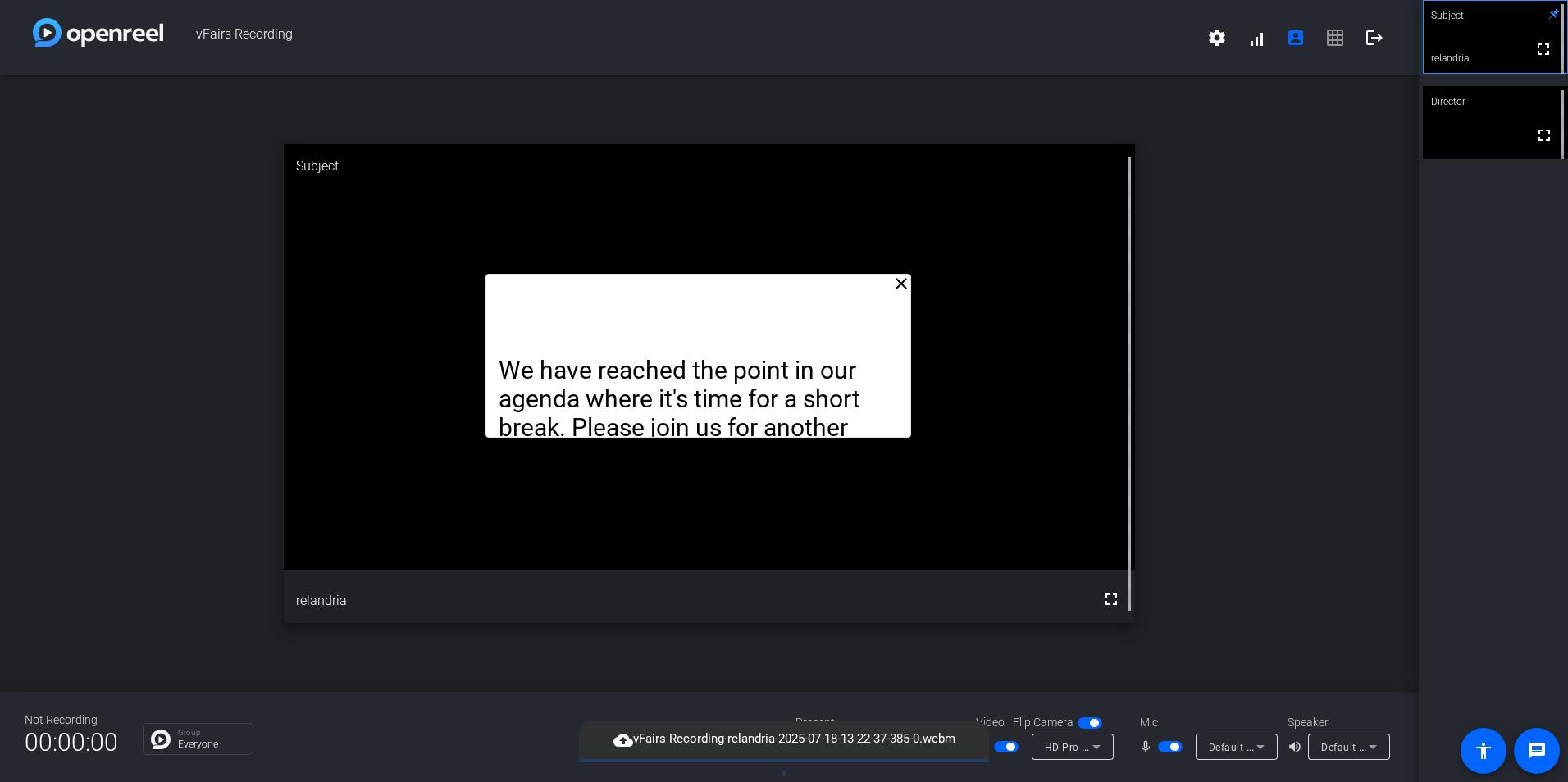 click on "We have reached the point in our agenda where it's time for a short break. Please join us for another brief intermission." 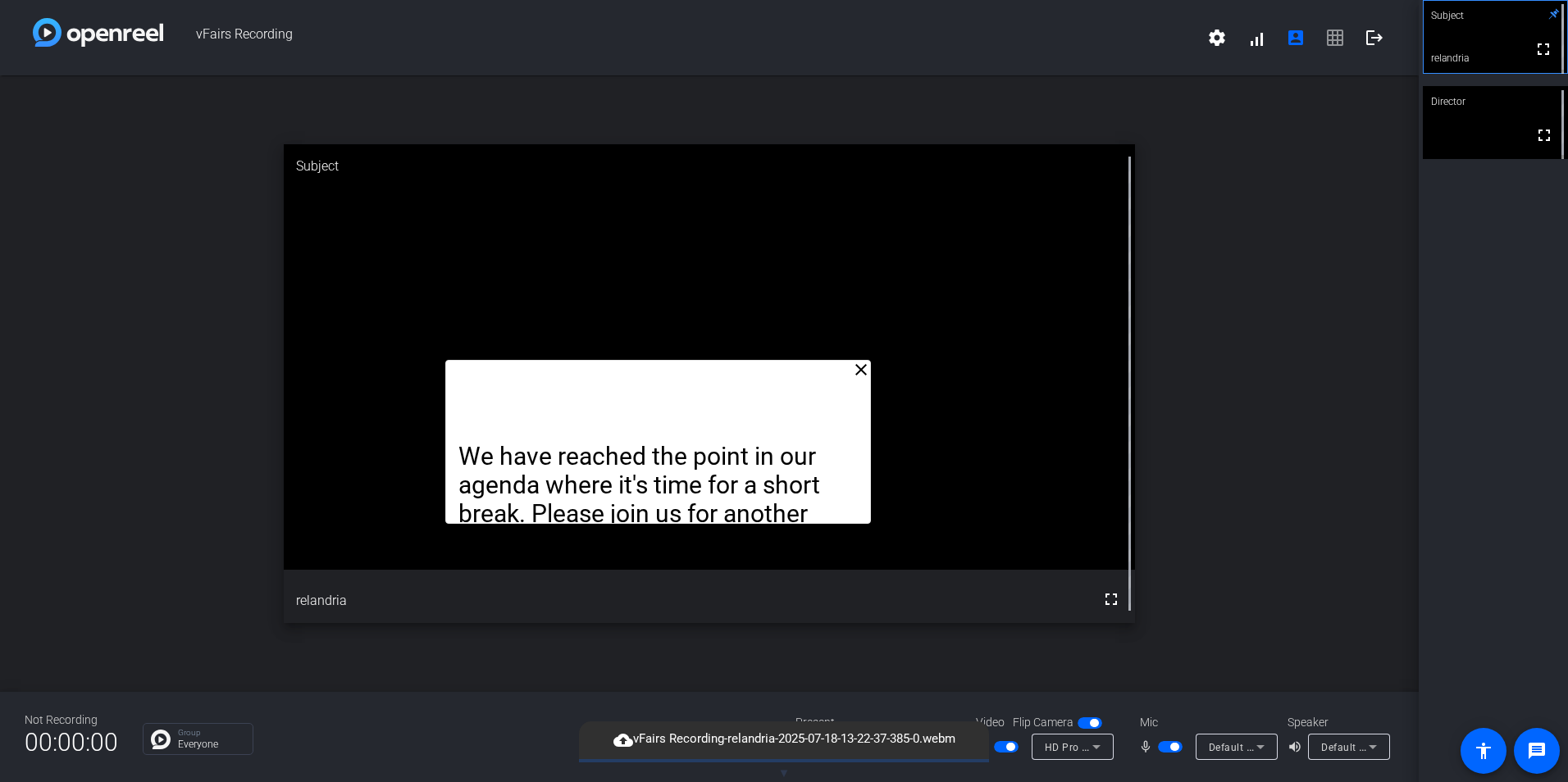 drag, startPoint x: 768, startPoint y: 390, endPoint x: 729, endPoint y: 461, distance: 81.00617 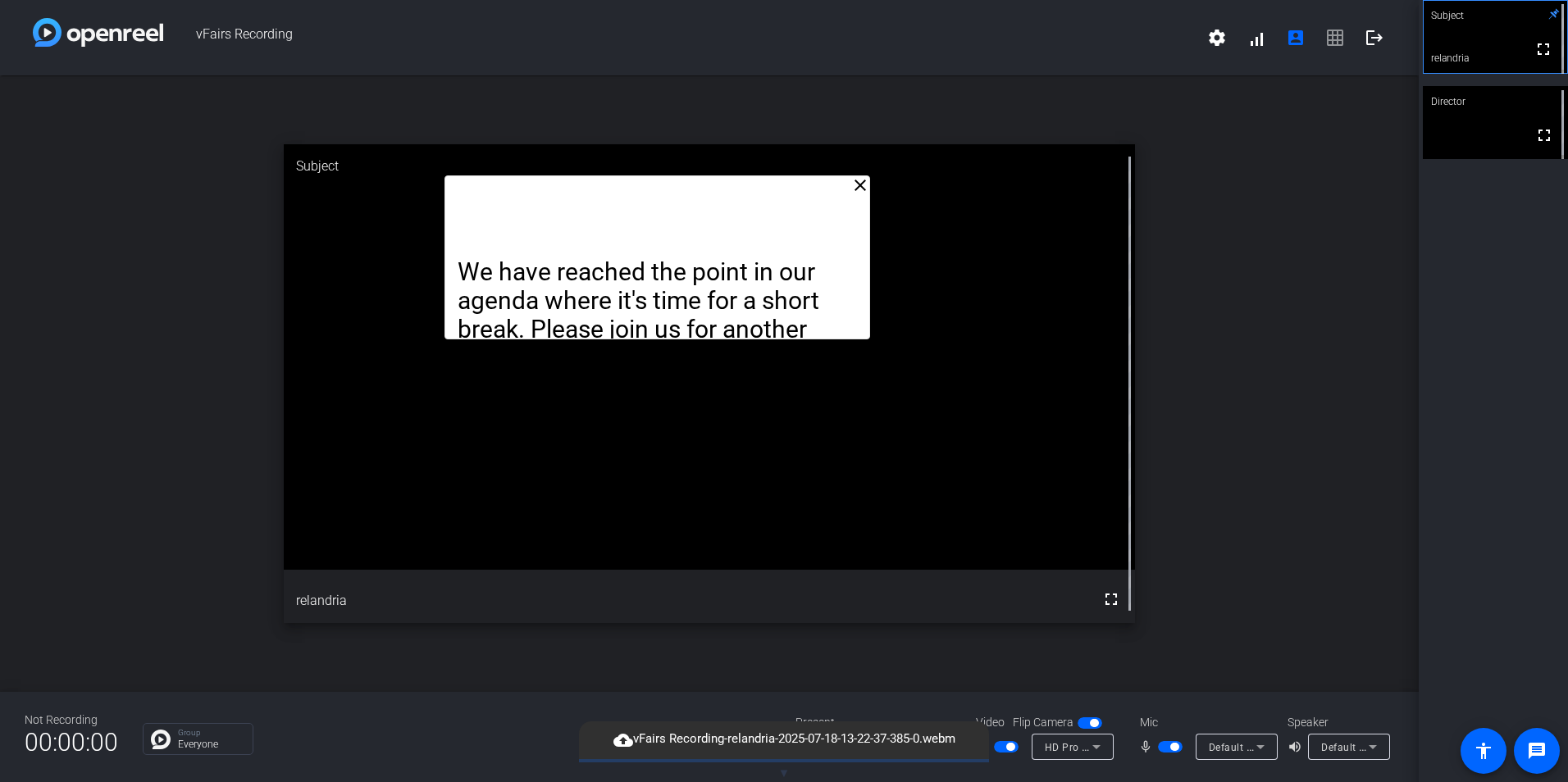 drag, startPoint x: 732, startPoint y: 491, endPoint x: 741, endPoint y: 293, distance: 198.20444 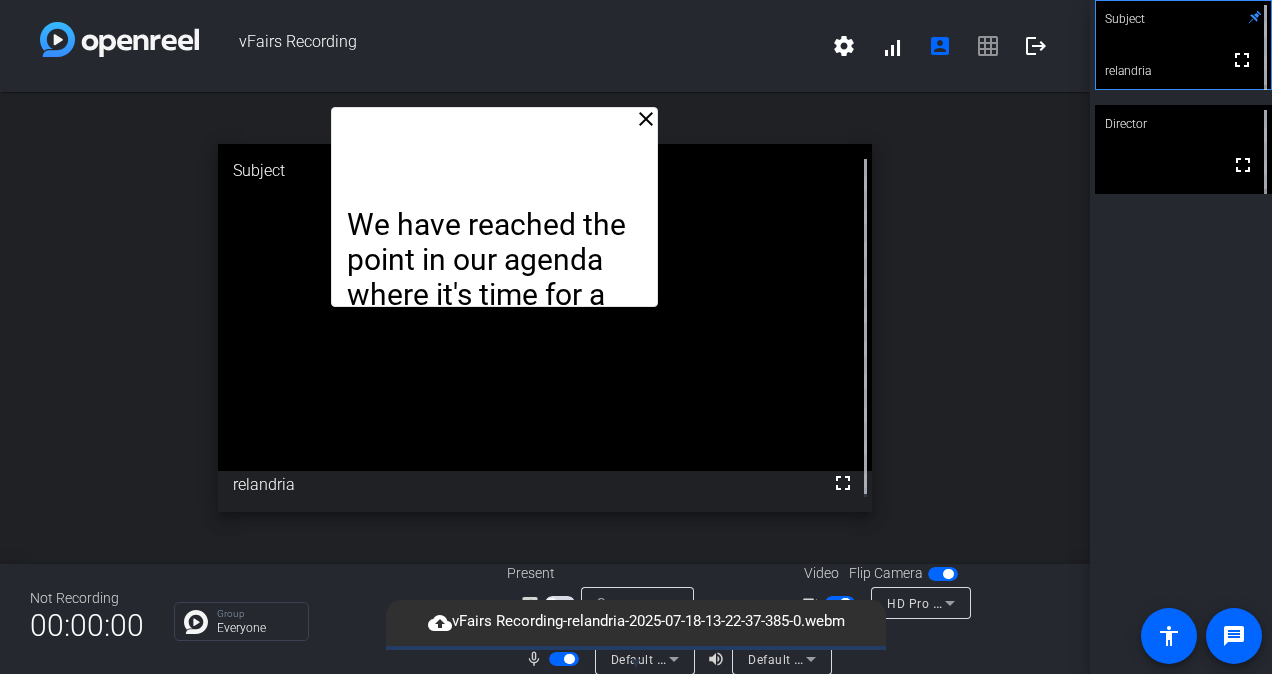 drag, startPoint x: 557, startPoint y: 264, endPoint x: 630, endPoint y: 217, distance: 86.821655 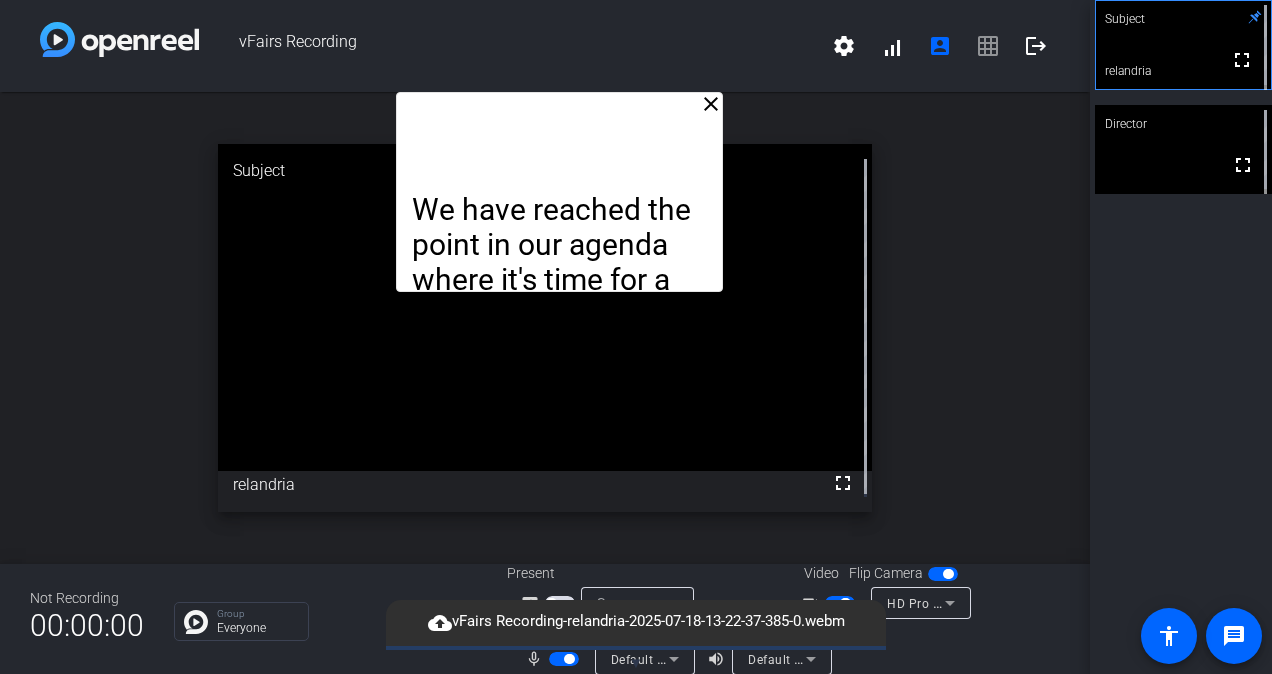 click on "We have reached the point in our agenda where it's time for a short break. Please join us for another brief intermission." 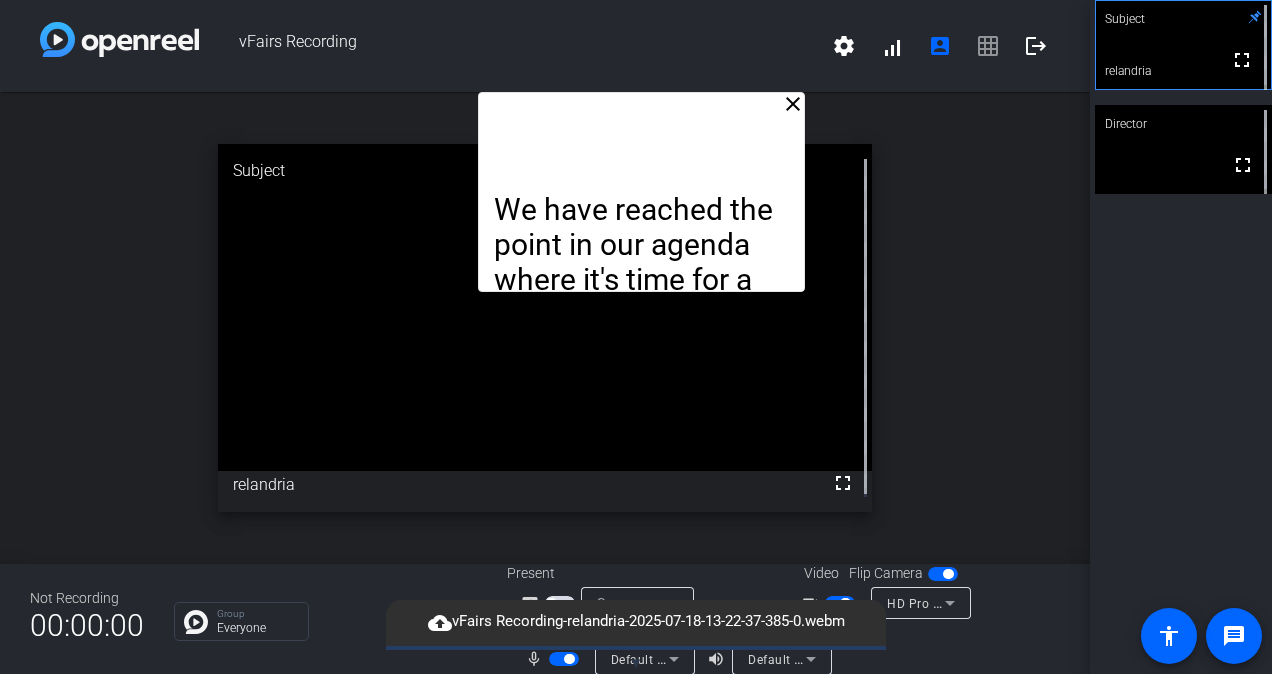 drag, startPoint x: 603, startPoint y: 220, endPoint x: 678, endPoint y: 140, distance: 109.65856 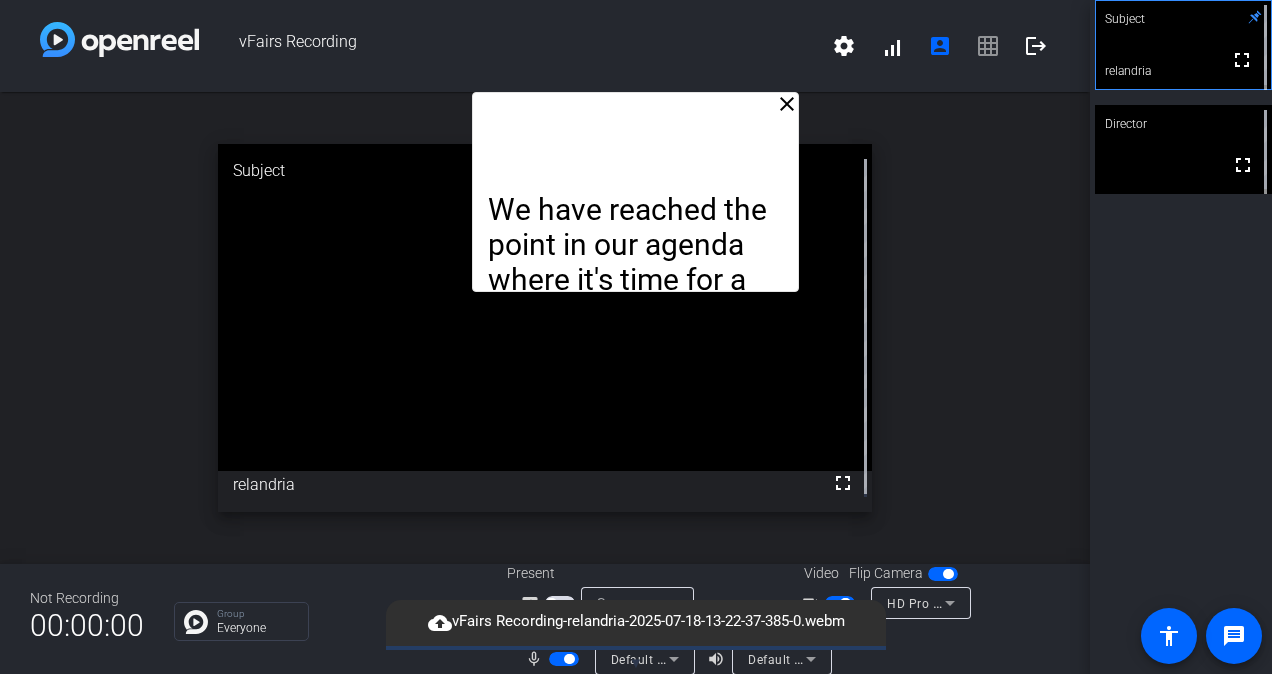 drag, startPoint x: 597, startPoint y: 68, endPoint x: 600, endPoint y: 57, distance: 11.401754 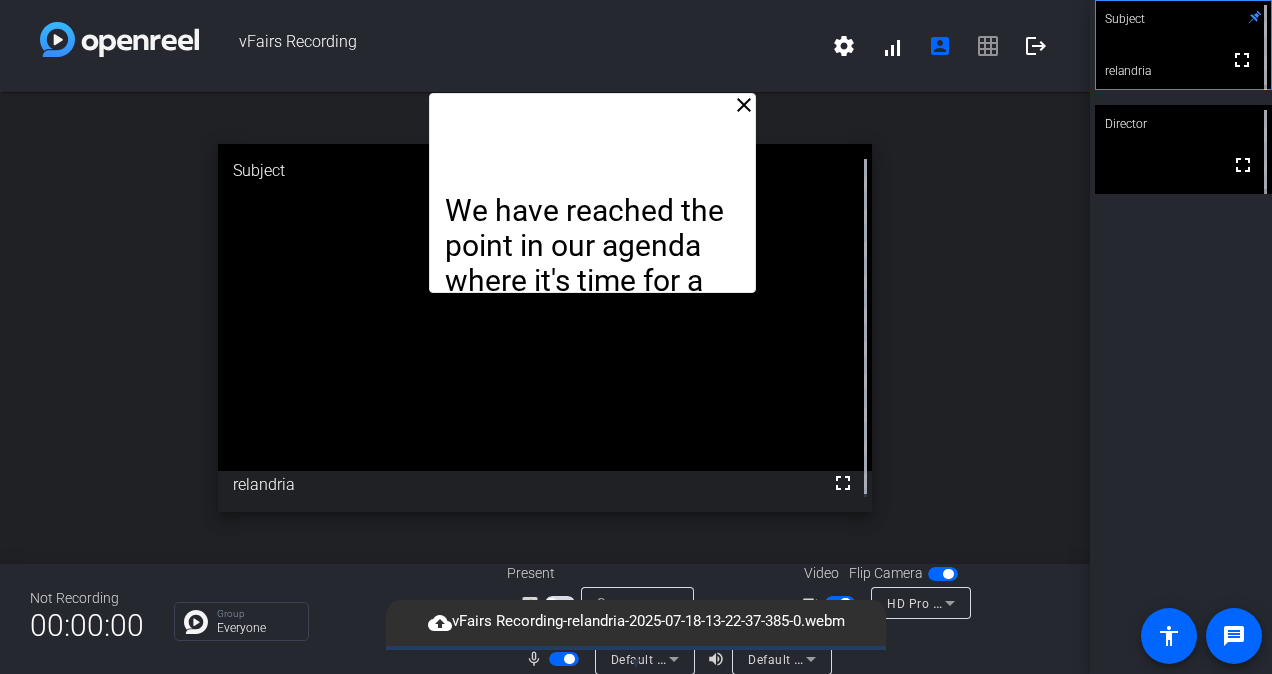 drag, startPoint x: 597, startPoint y: 200, endPoint x: 584, endPoint y: 201, distance: 13.038404 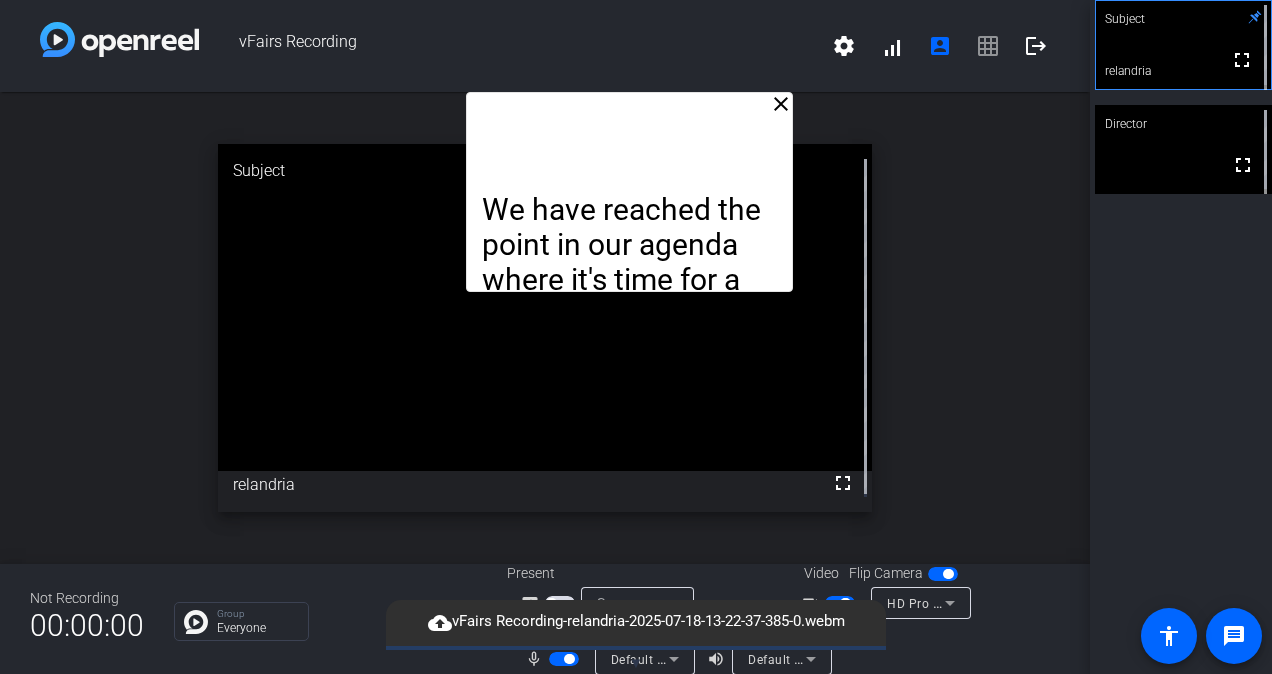 click on "We have reached the point in our agenda where it's time for a short break. Please join us for another brief intermission." 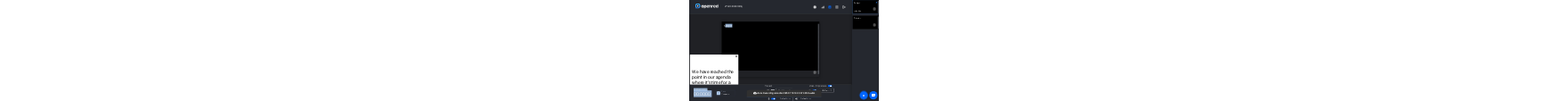 scroll, scrollTop: 21, scrollLeft: 0, axis: vertical 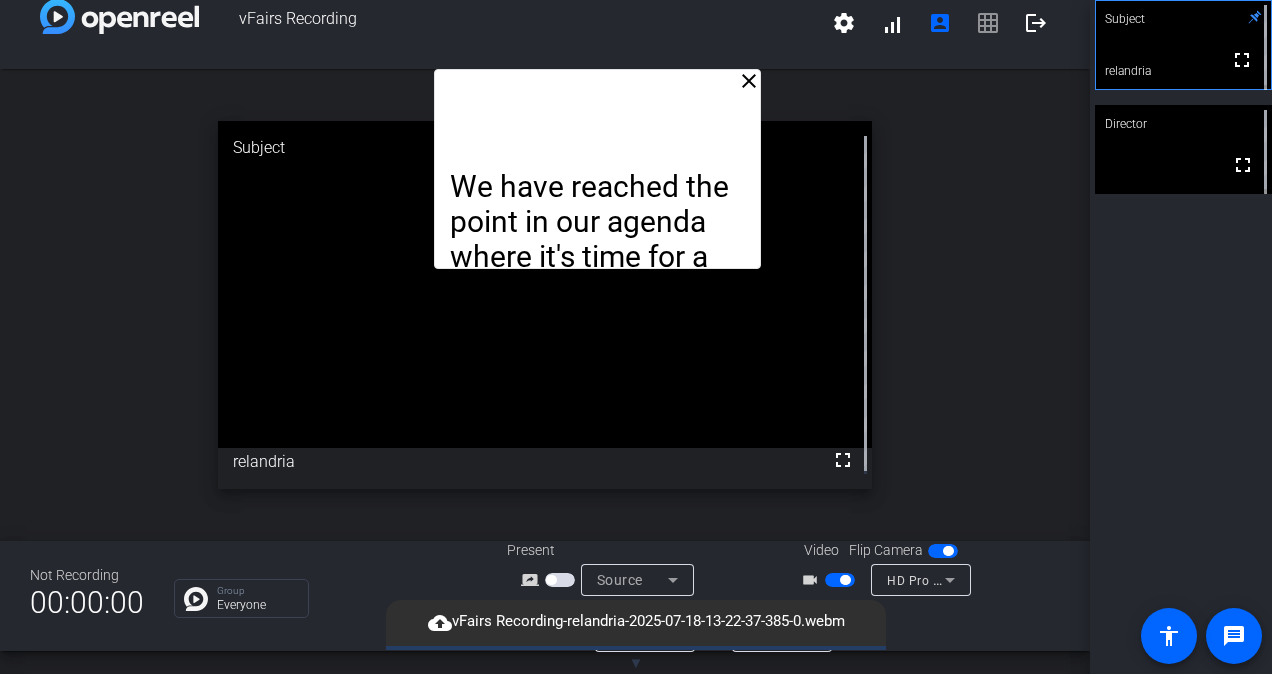 drag, startPoint x: 654, startPoint y: 209, endPoint x: 622, endPoint y: 109, distance: 104.99524 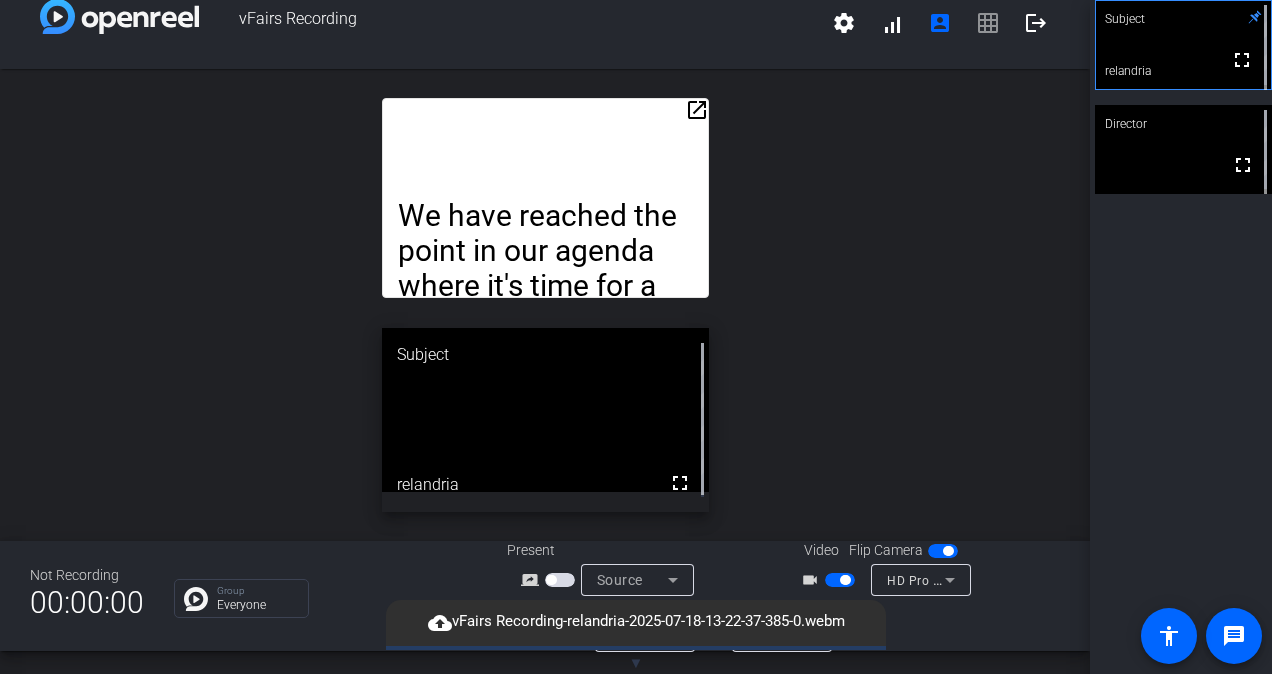 click on "open_in_new" 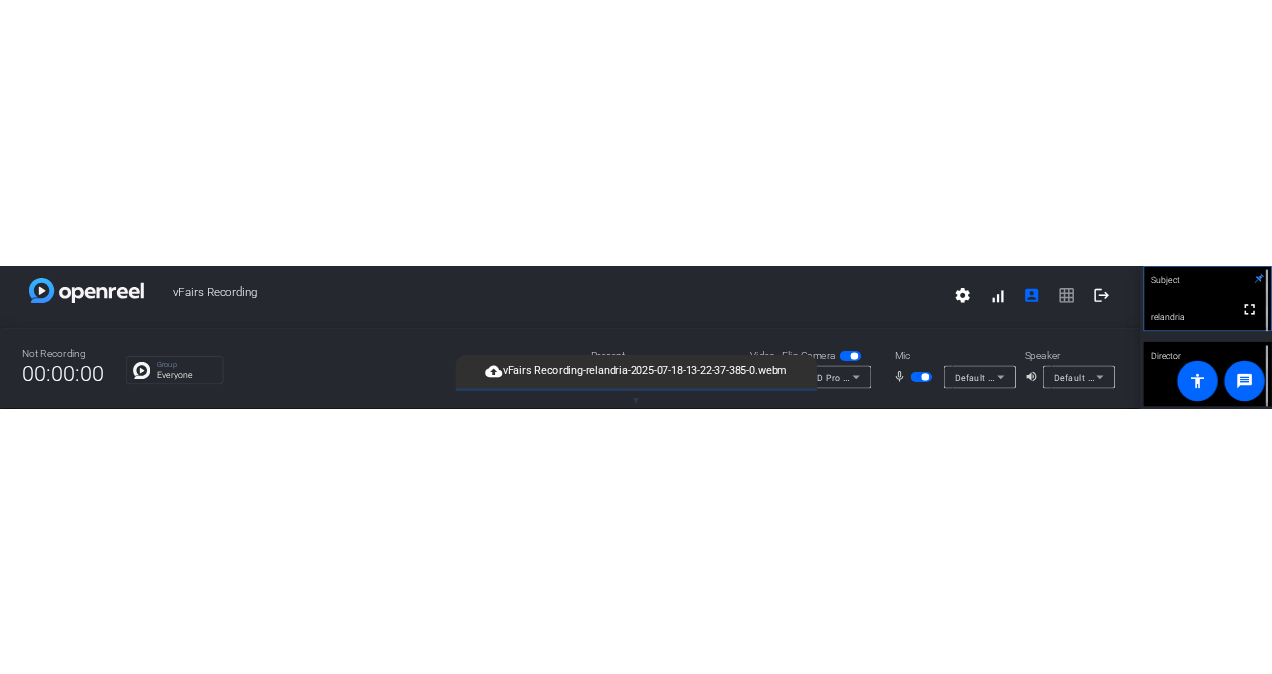 scroll, scrollTop: 0, scrollLeft: 0, axis: both 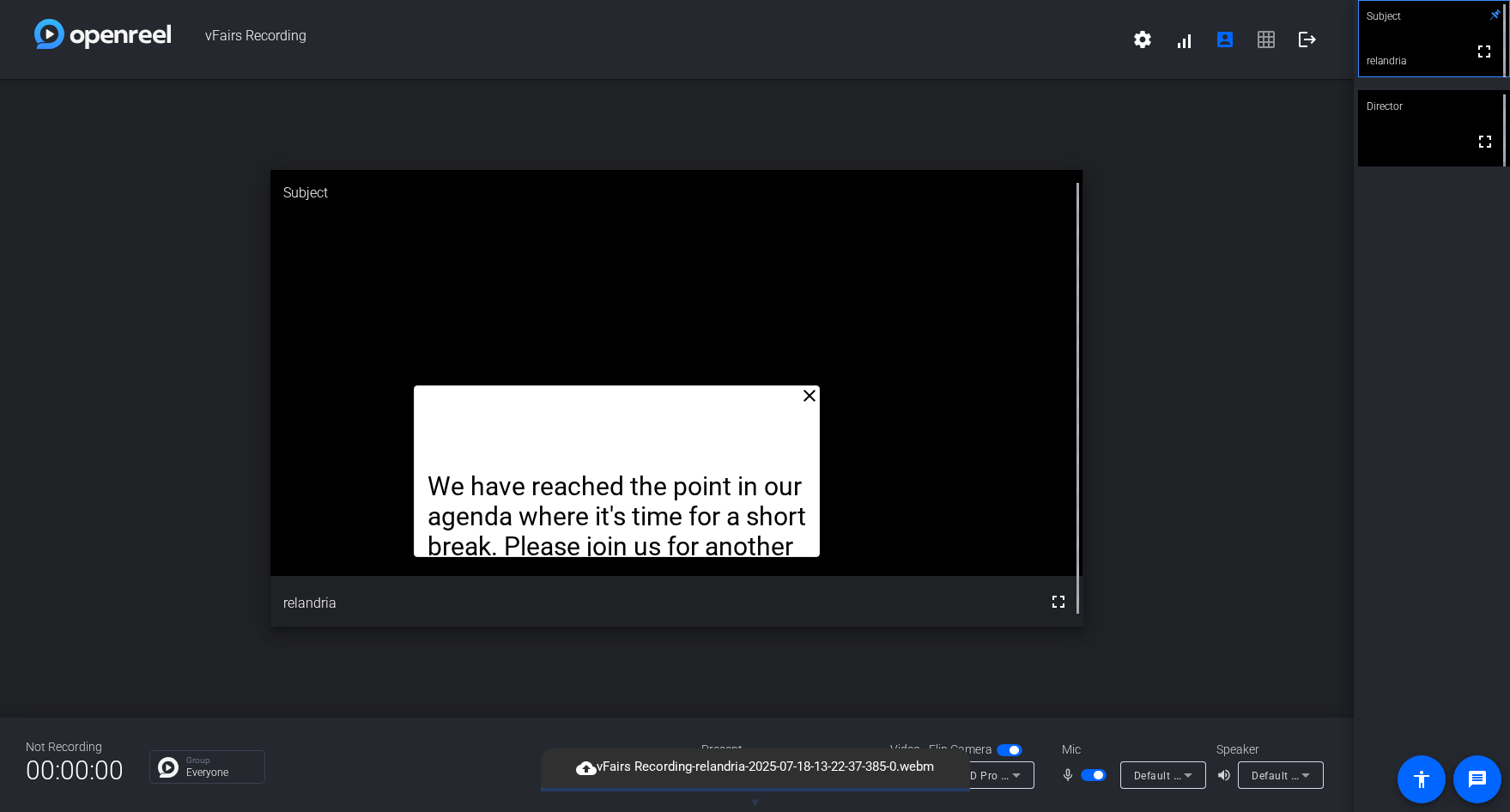 drag, startPoint x: 688, startPoint y: 210, endPoint x: 628, endPoint y: 504, distance: 300.05999 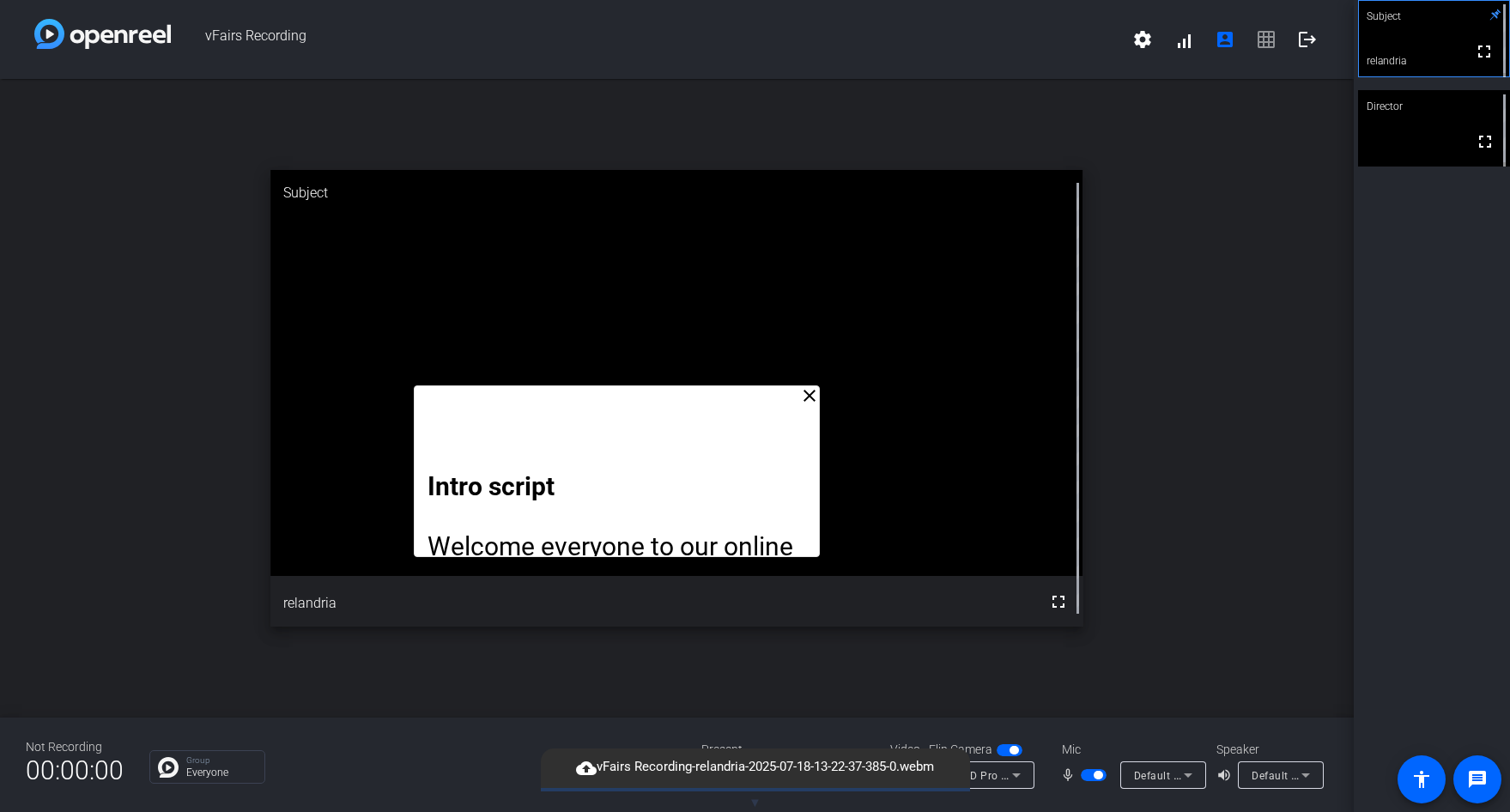 click 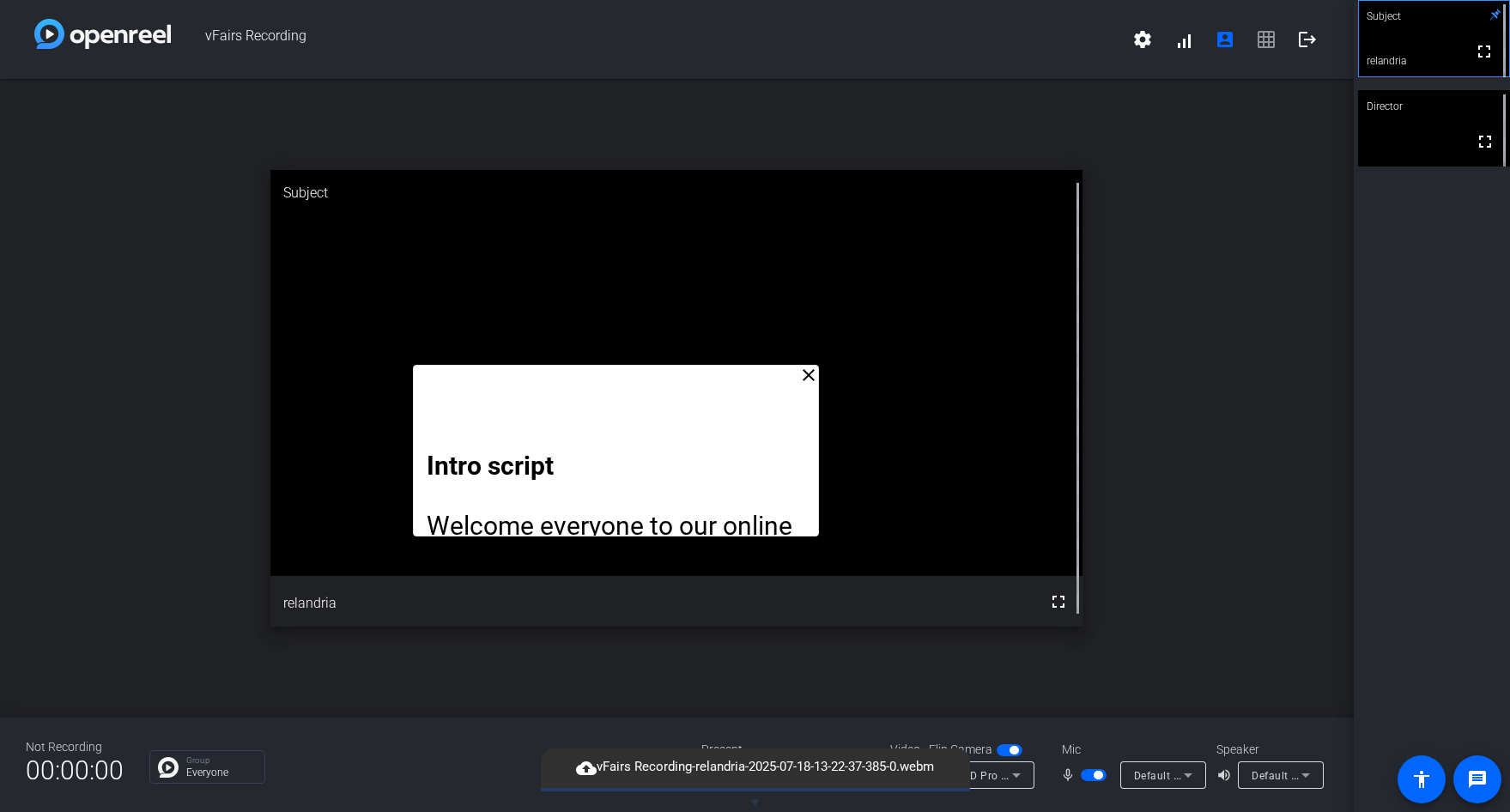 click 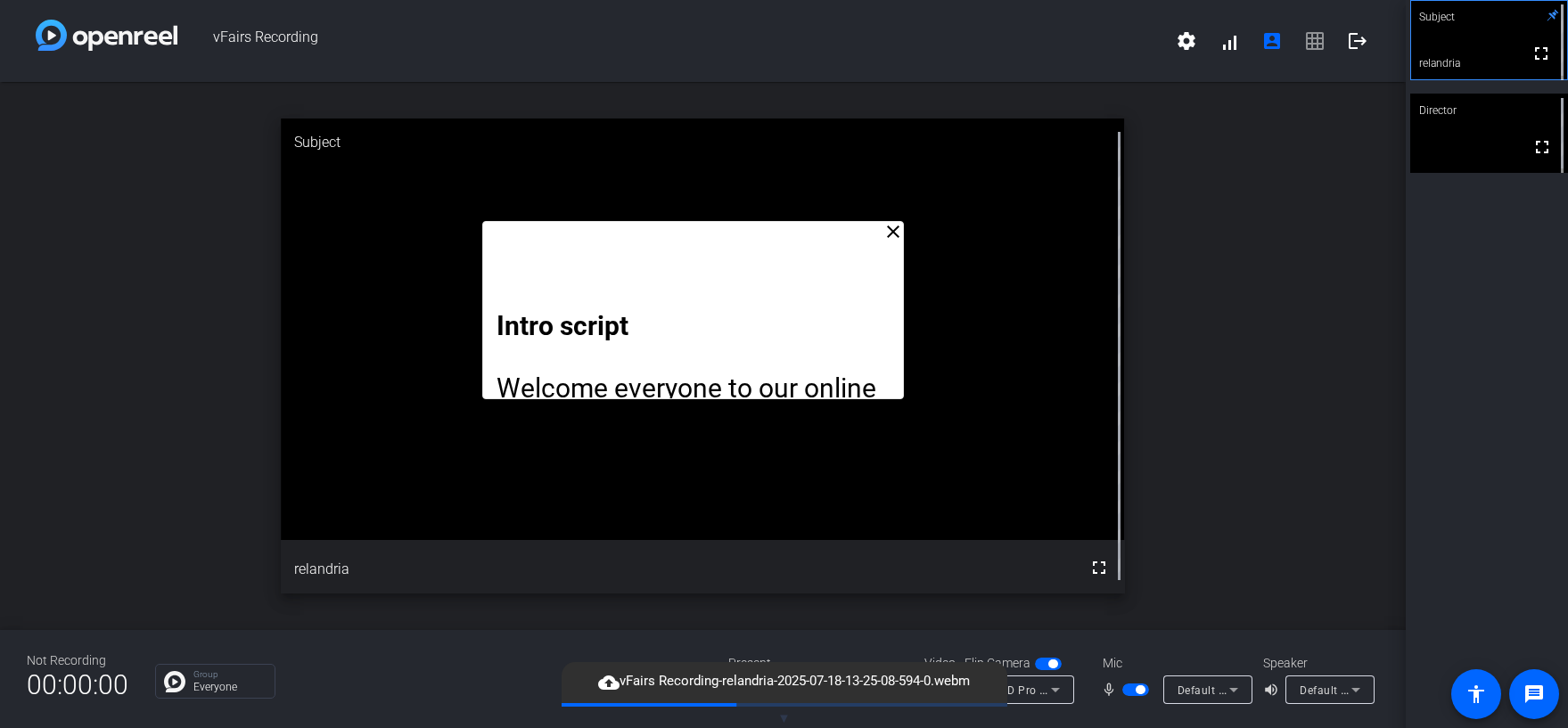 drag, startPoint x: 779, startPoint y: 219, endPoint x: 833, endPoint y: 351, distance: 142.61837 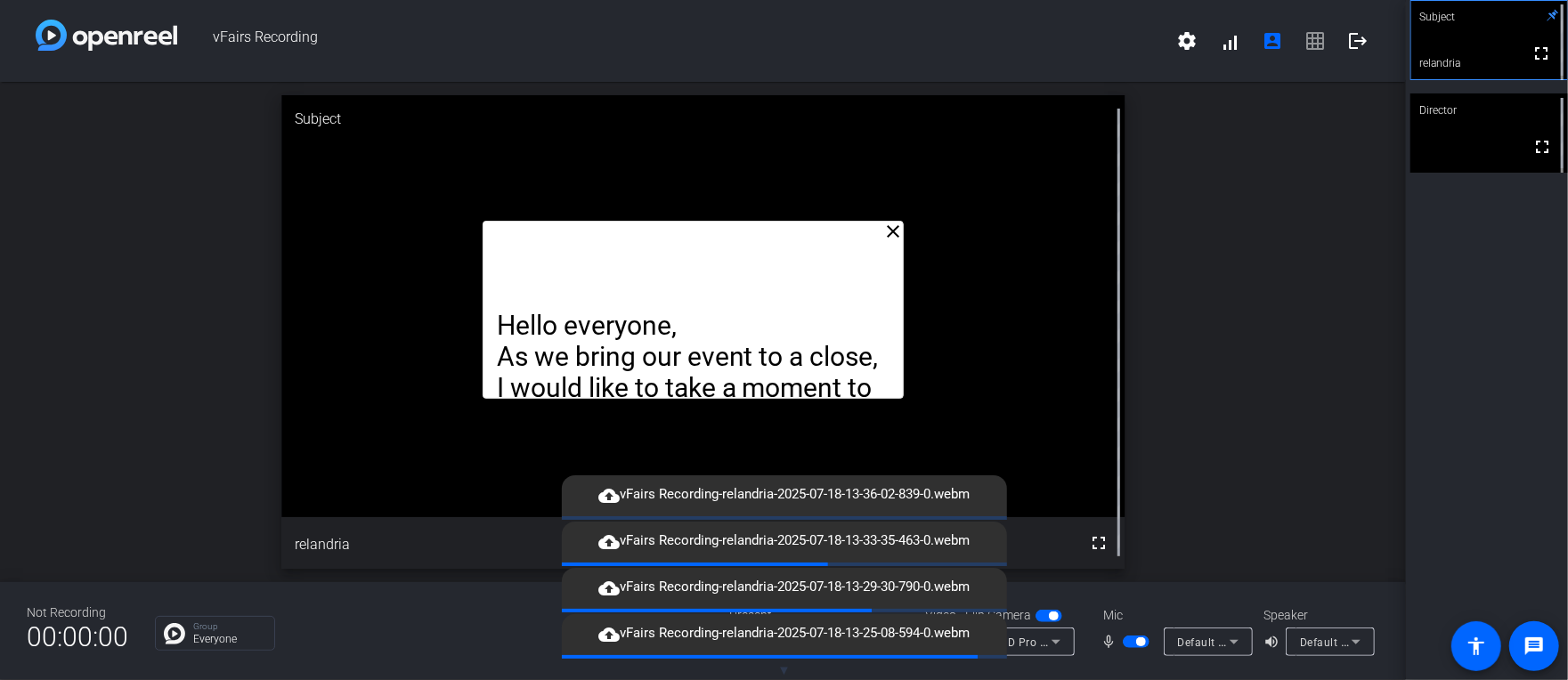 click on "vFairs Recording   settings   signal_cellular_alt  account_box grid_on logout" 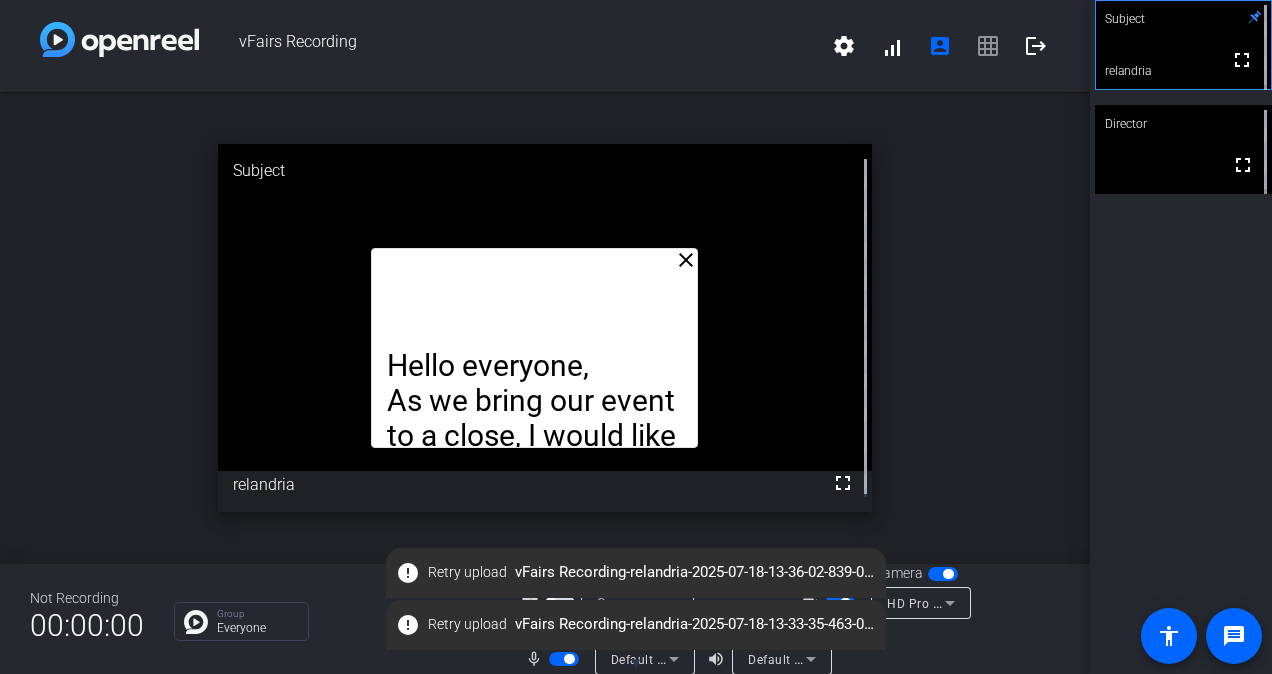 click on "close" 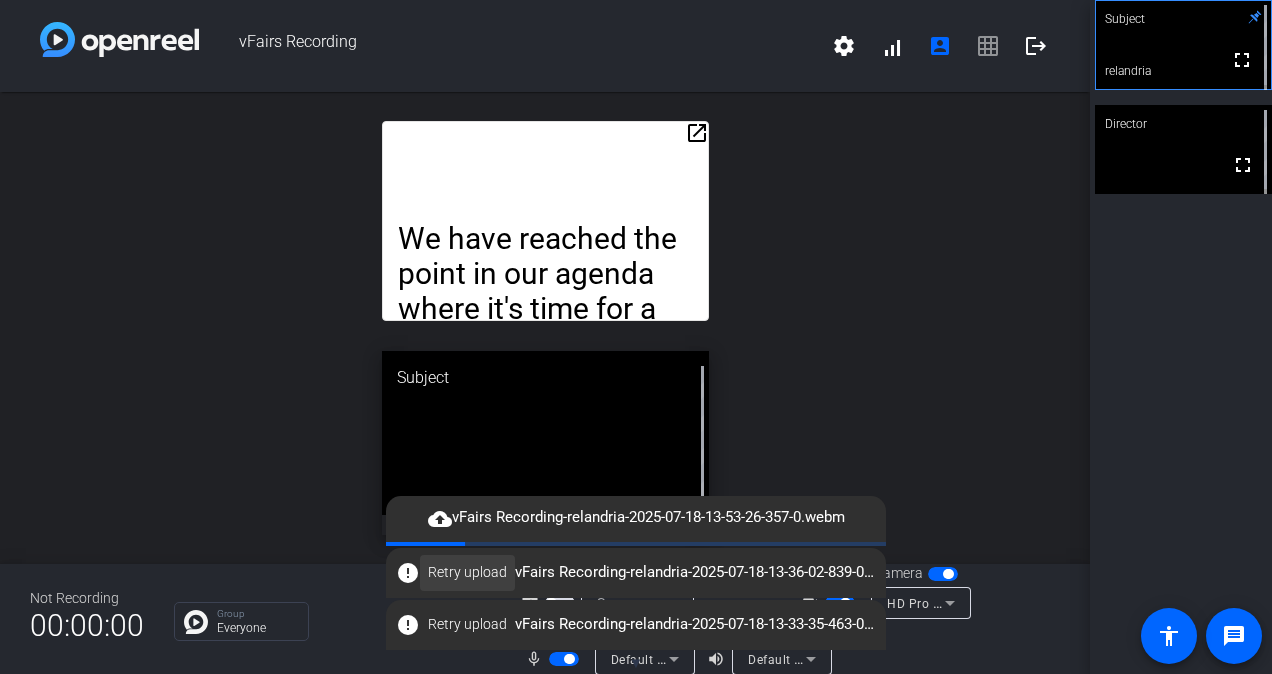 click on "Retry upload" 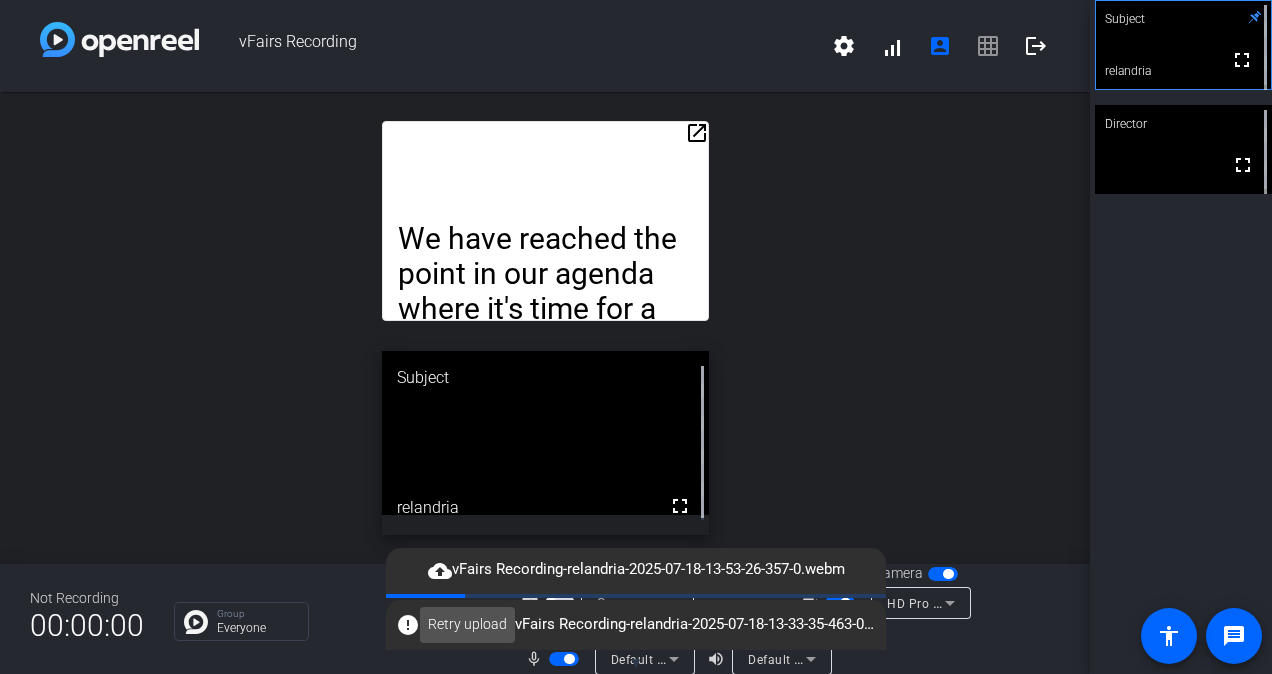 click on "Retry upload" 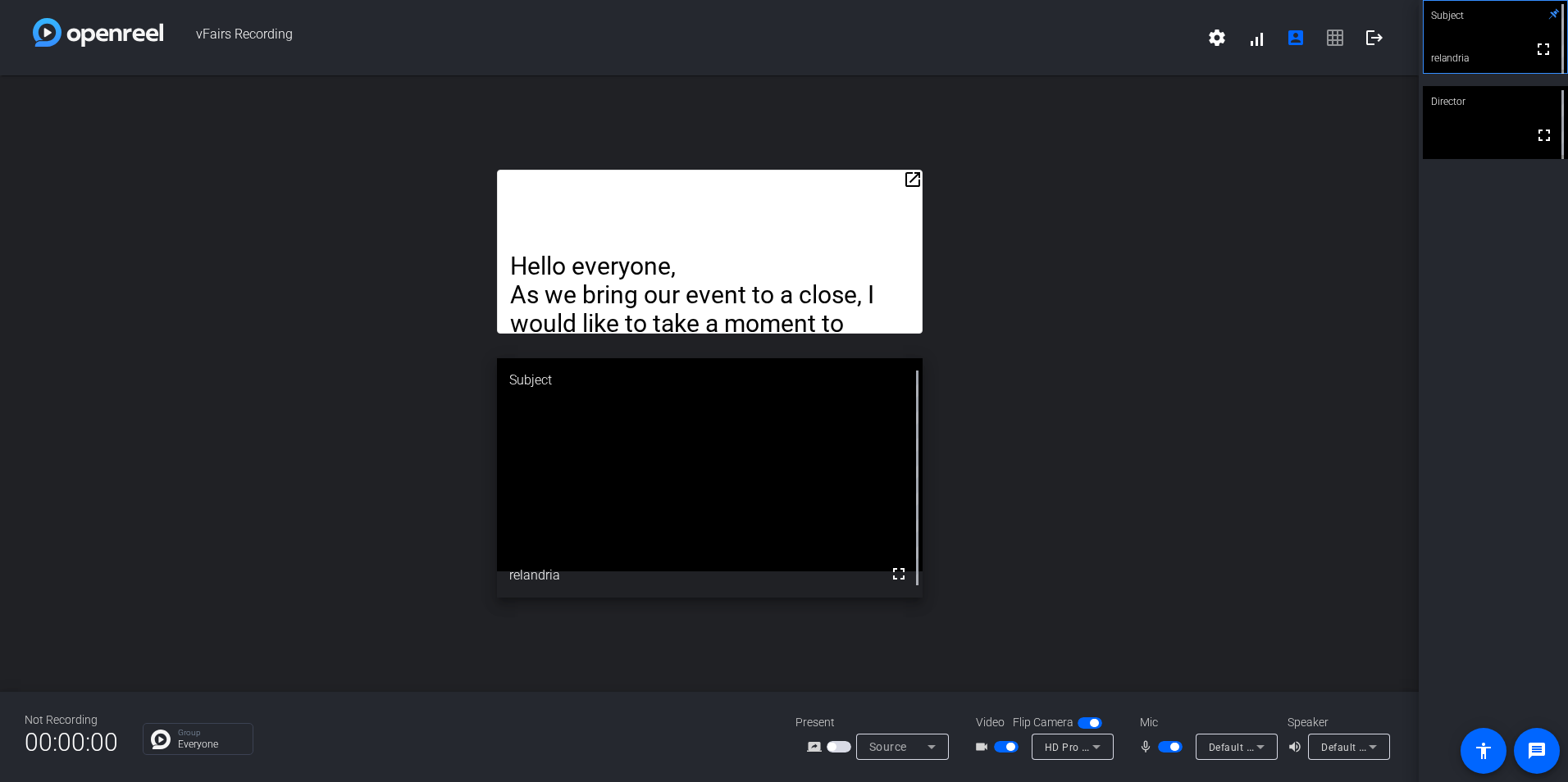 click on "open_in_new" 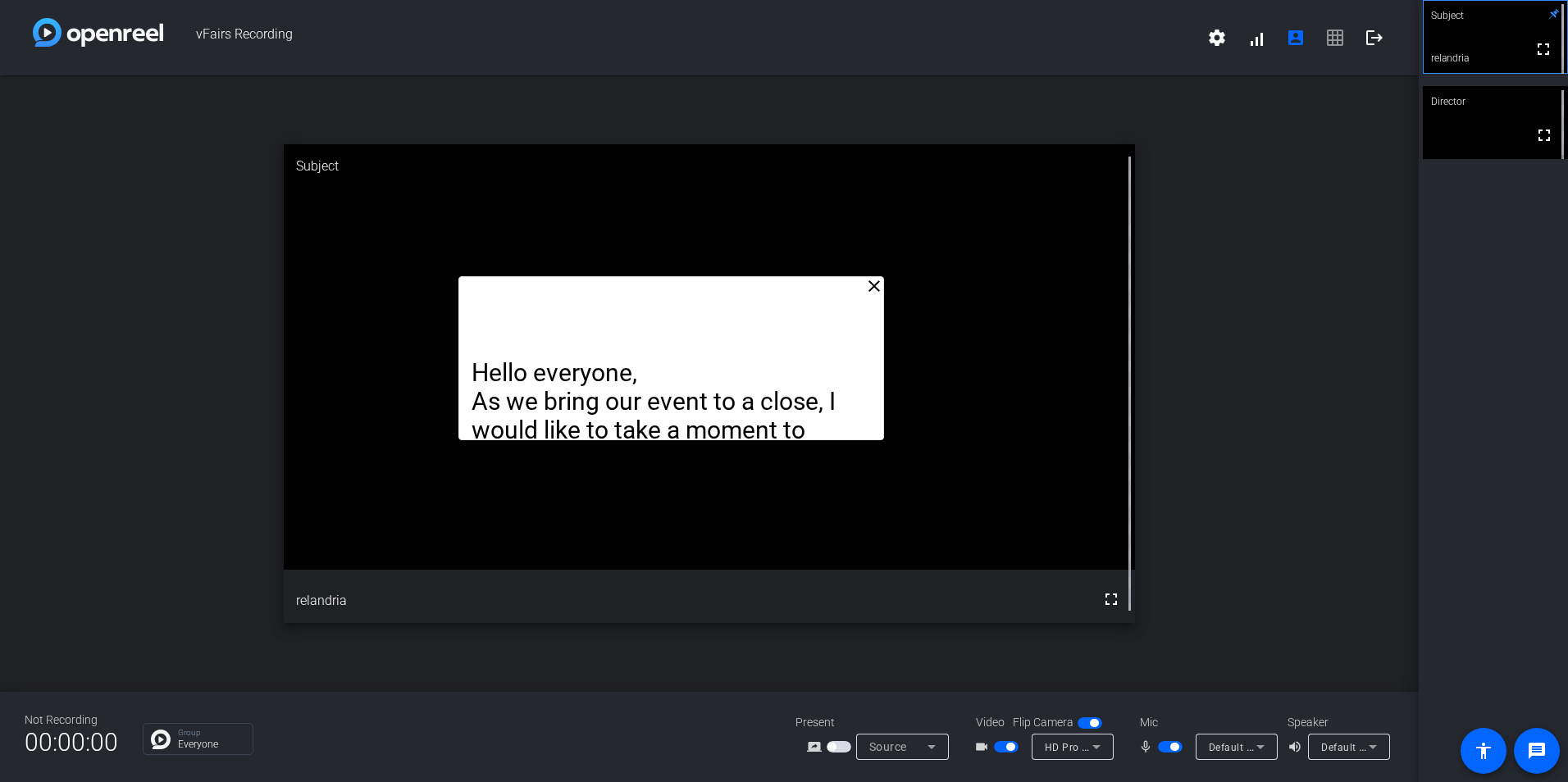 drag, startPoint x: 763, startPoint y: 168, endPoint x: 724, endPoint y: 354, distance: 190.04473 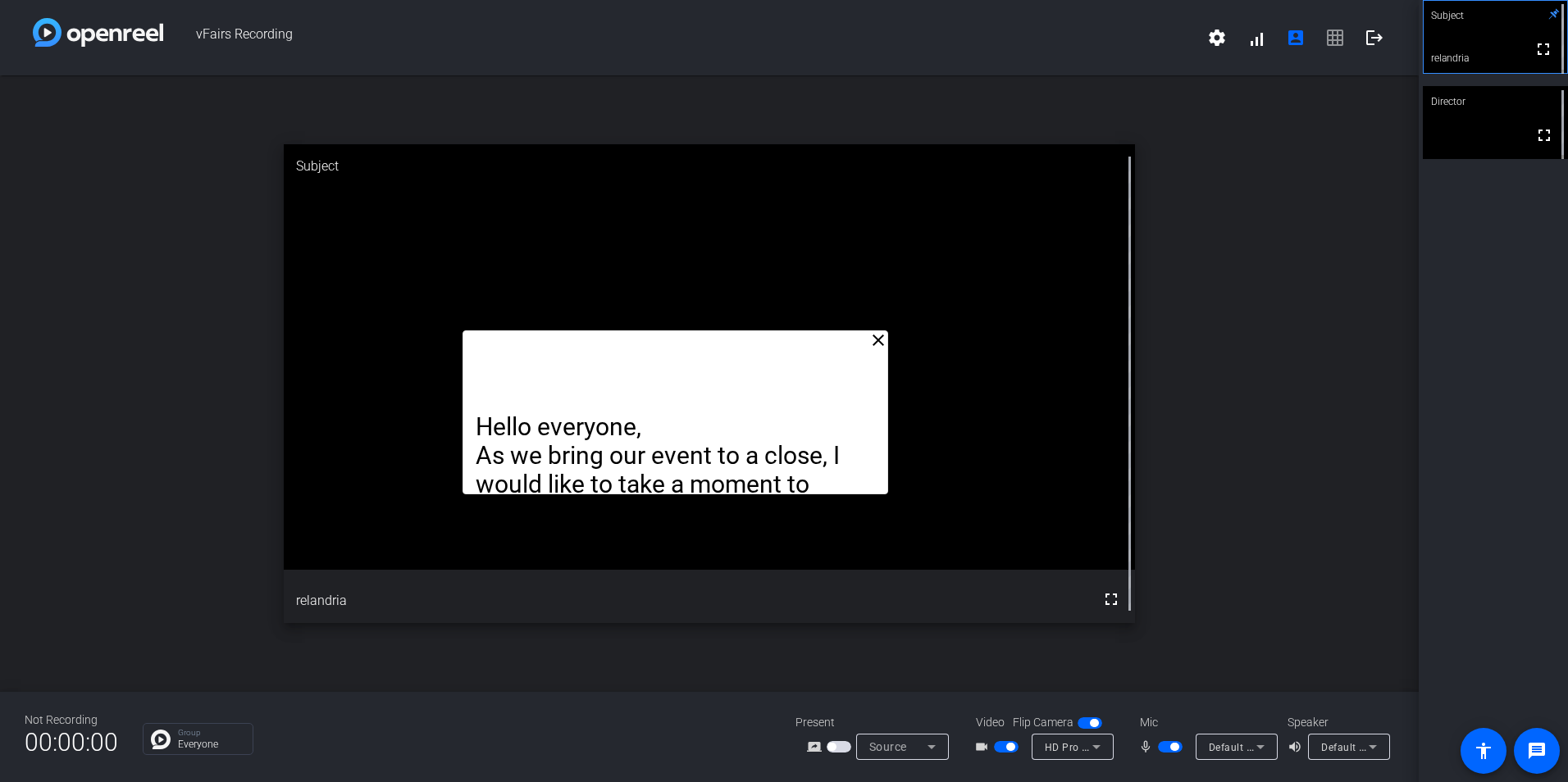 drag, startPoint x: 784, startPoint y: 360, endPoint x: 791, endPoint y: 390, distance: 30.80584 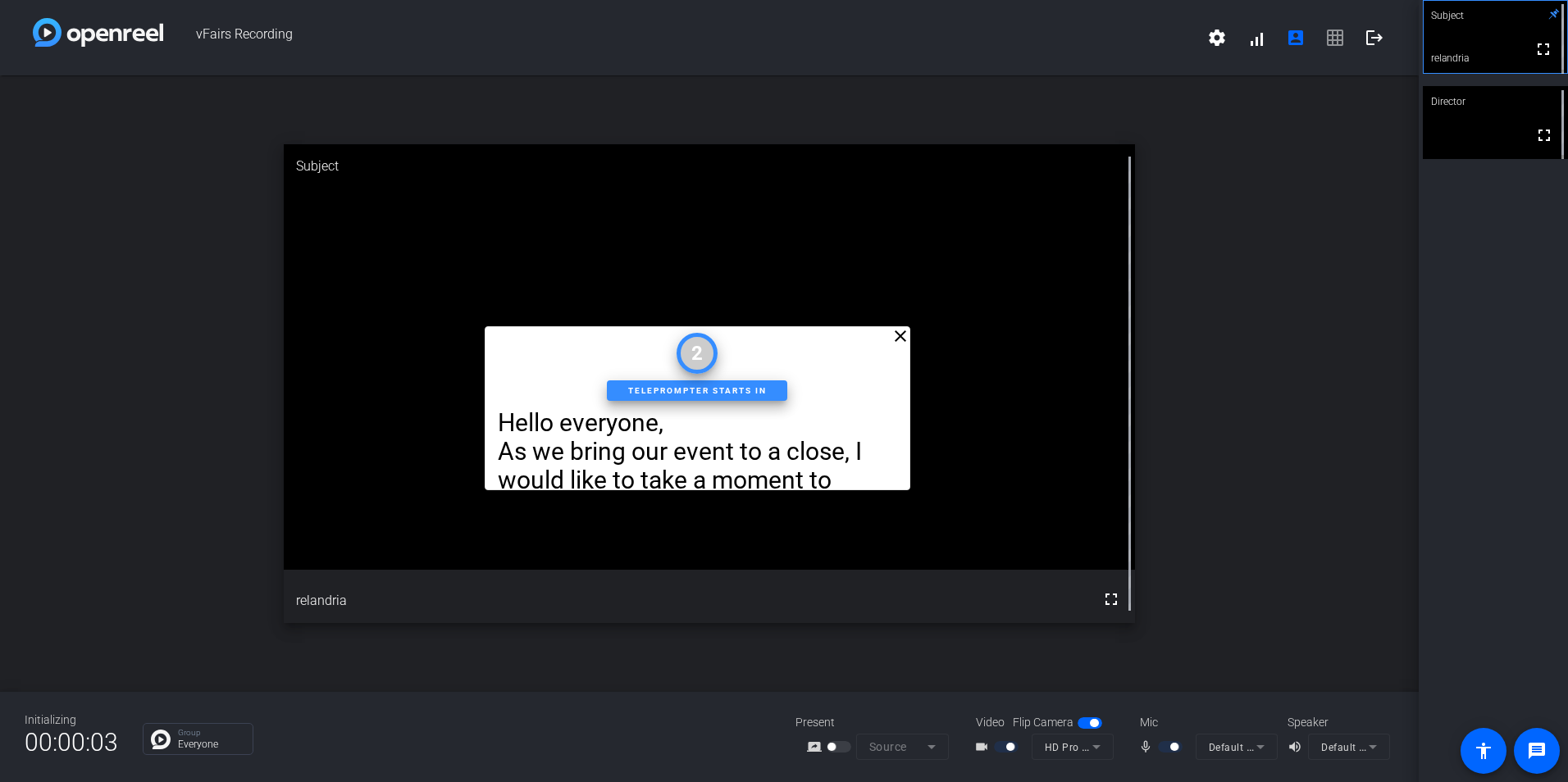 drag, startPoint x: 800, startPoint y: 385, endPoint x: 814, endPoint y: 385, distance: 14 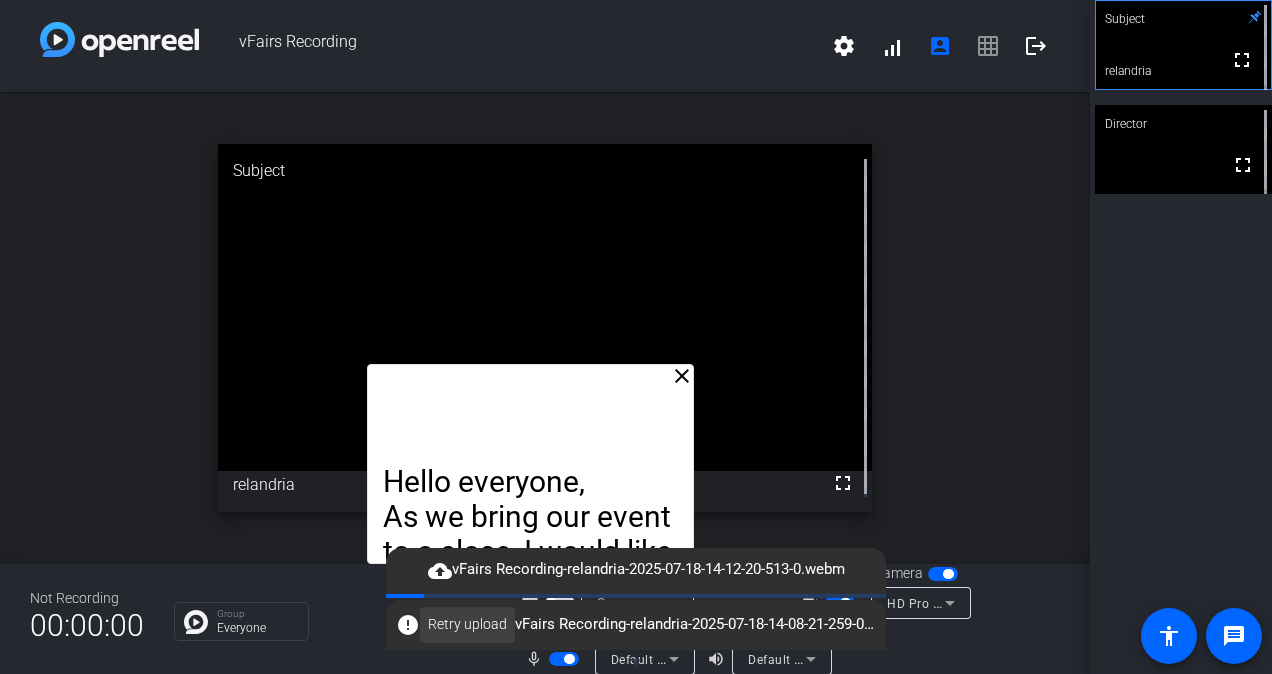 click on "Retry upload" 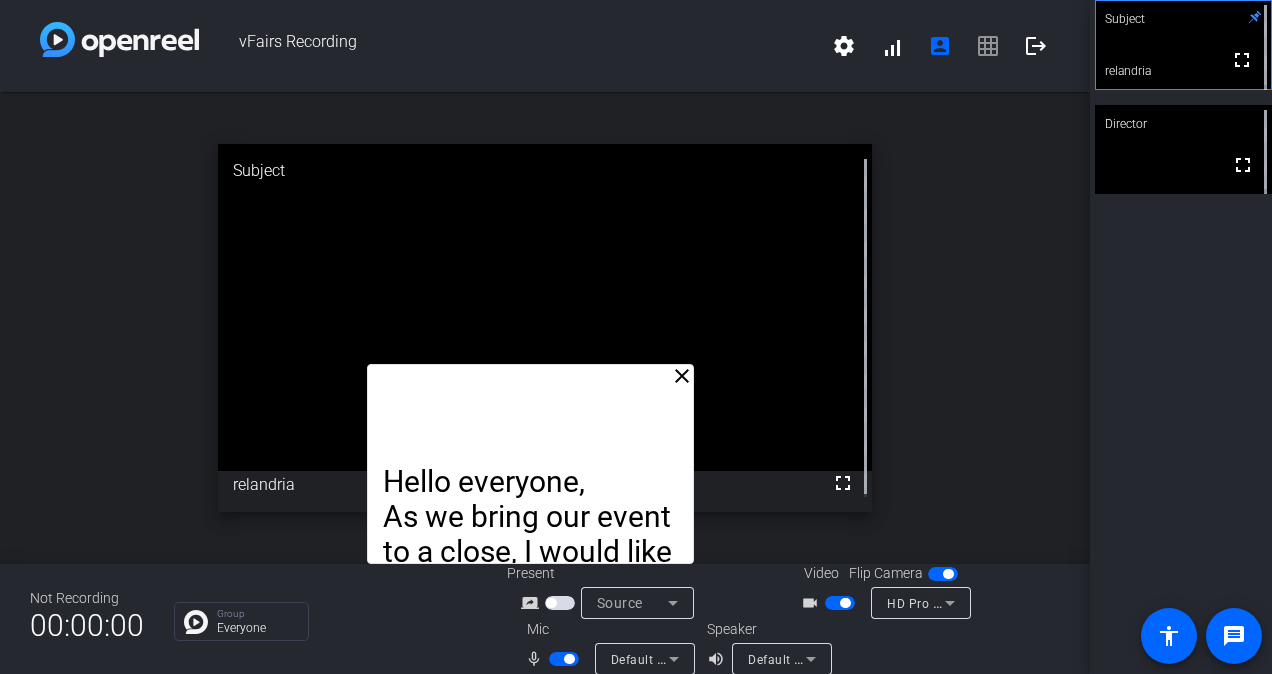 click on "close" 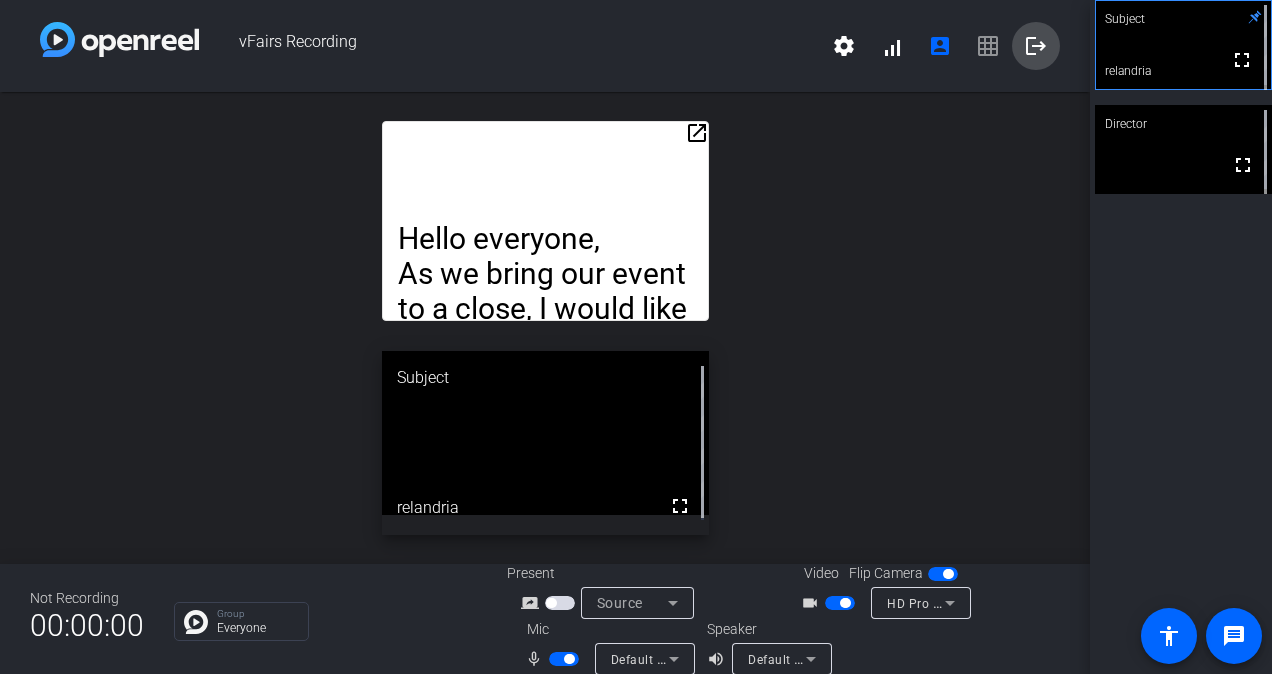 click on "logout" 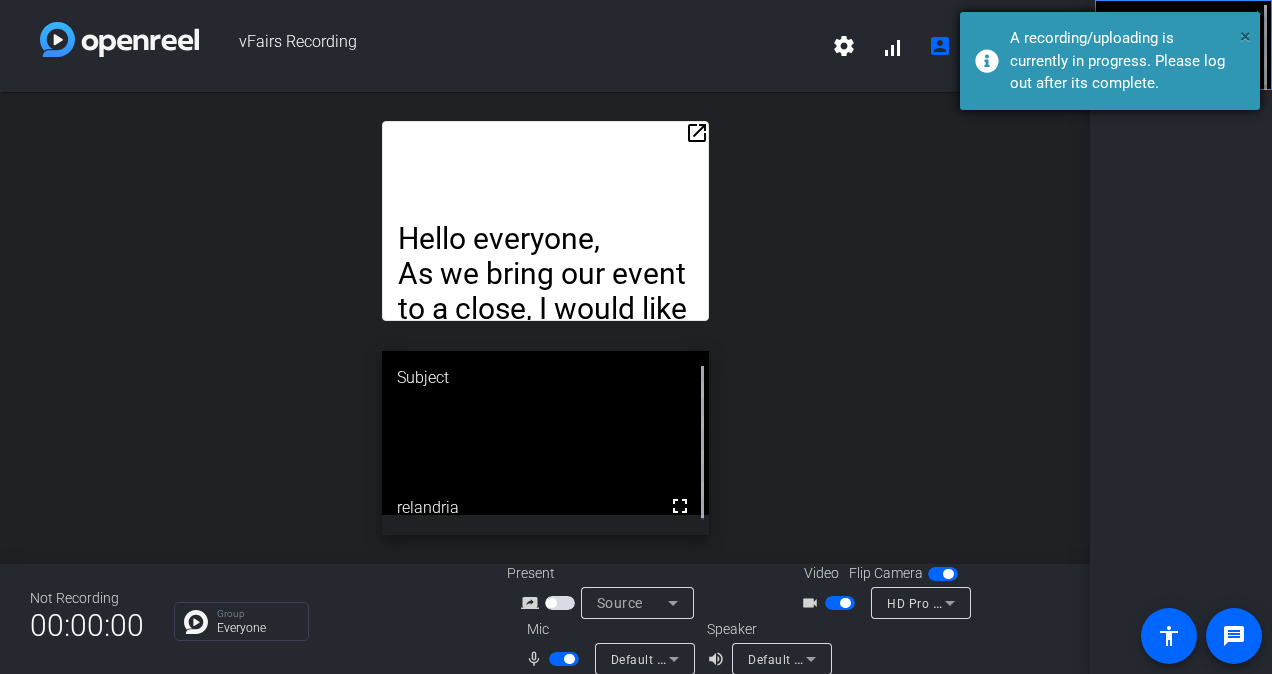 click on "×" at bounding box center (1245, 36) 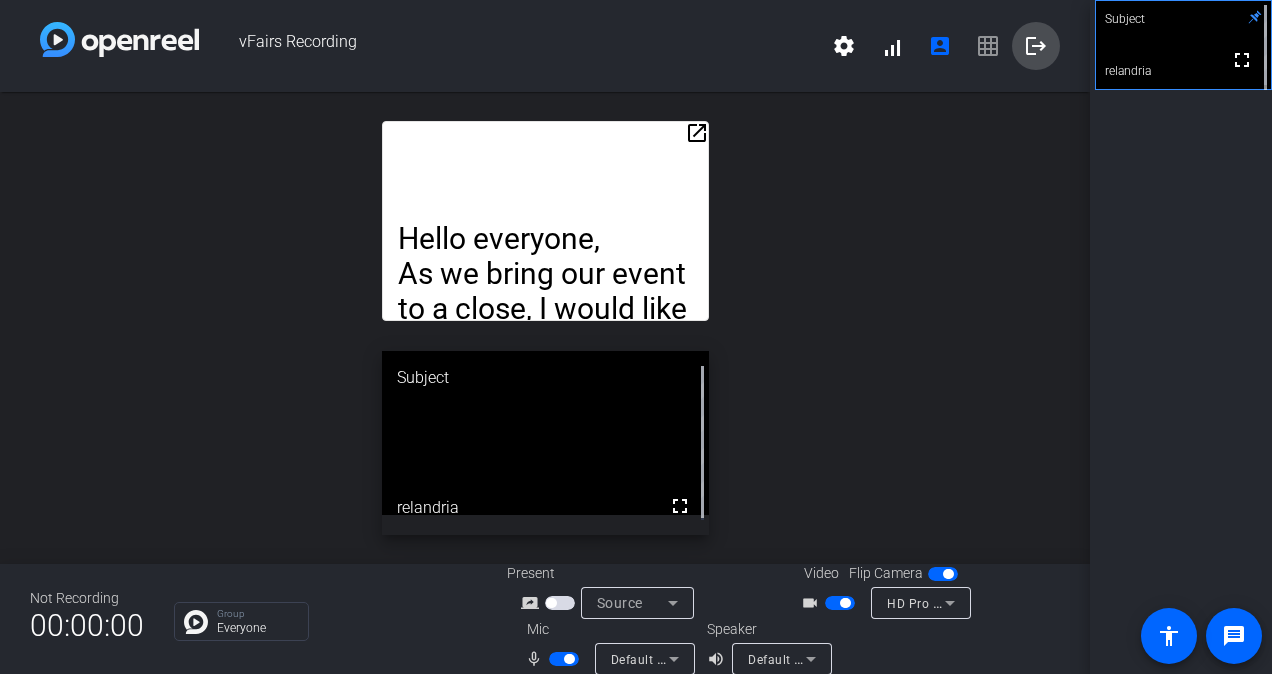 click 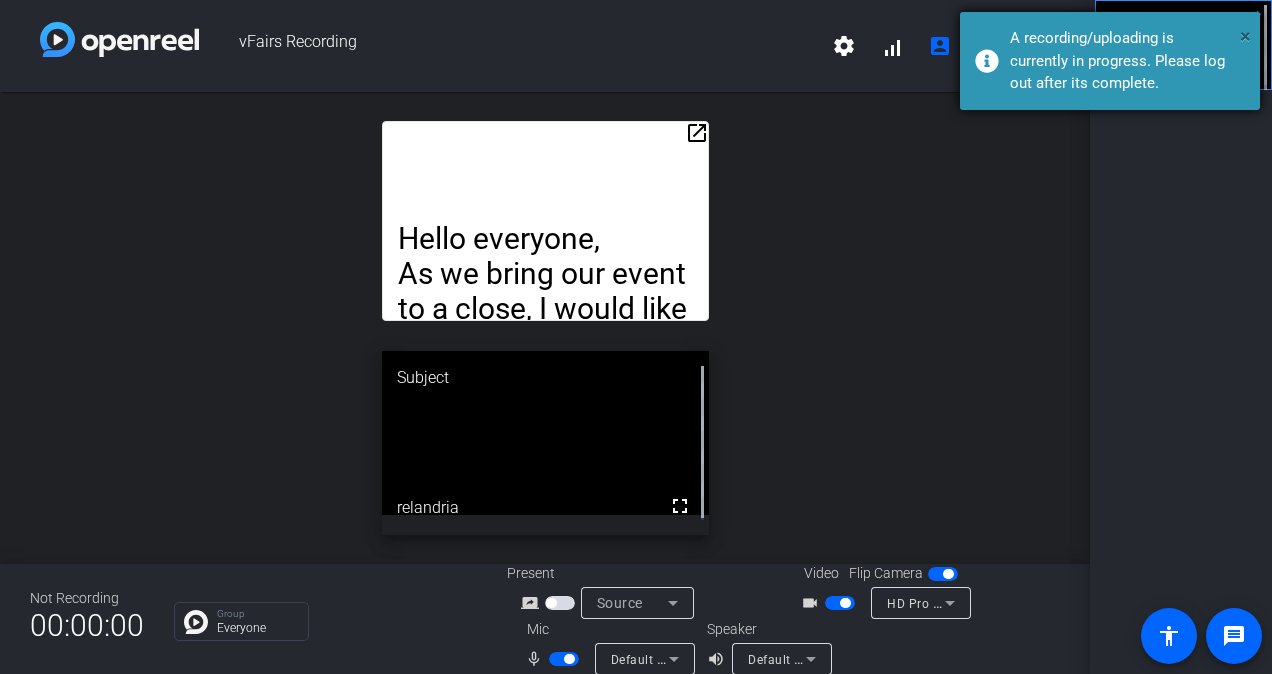 click on "×" at bounding box center [1245, 36] 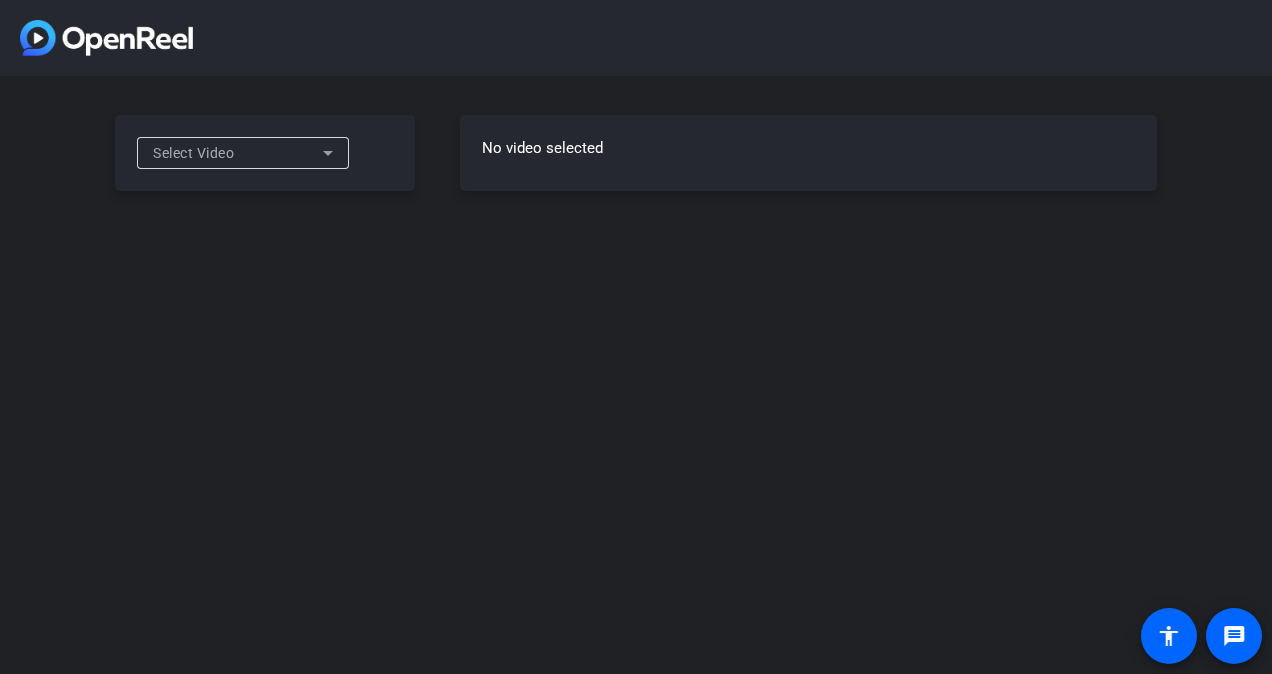 scroll, scrollTop: 0, scrollLeft: 0, axis: both 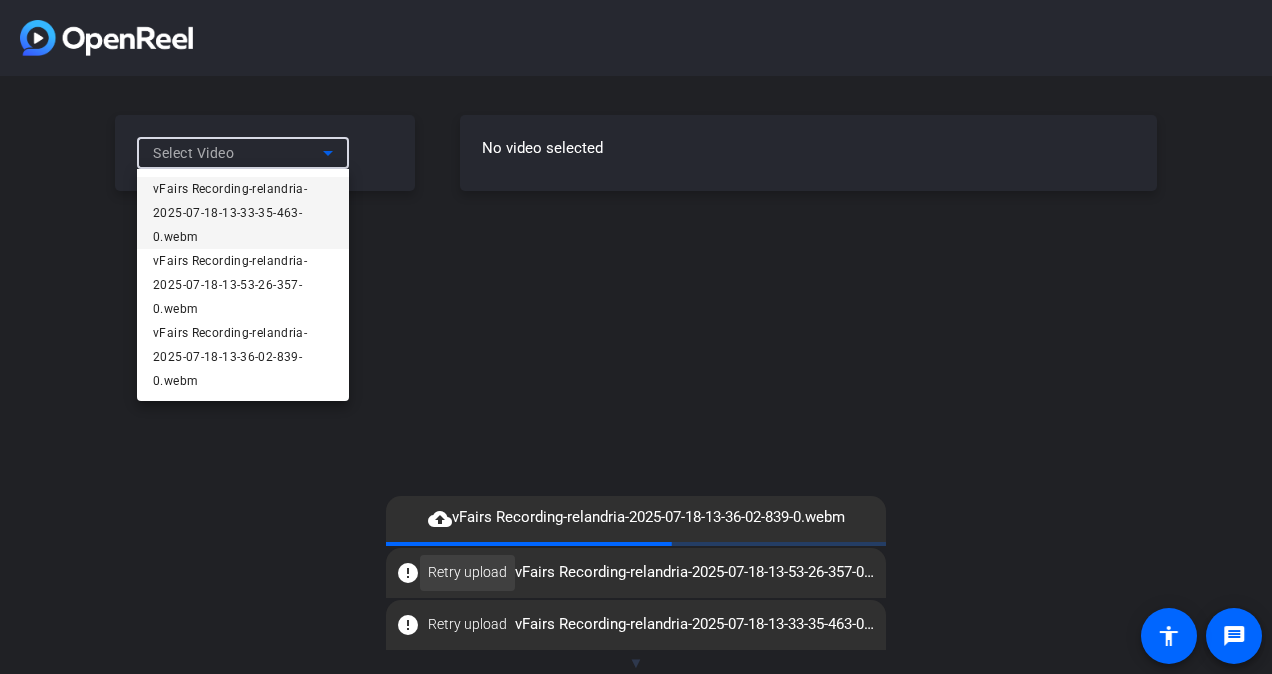 click on "Retry upload" 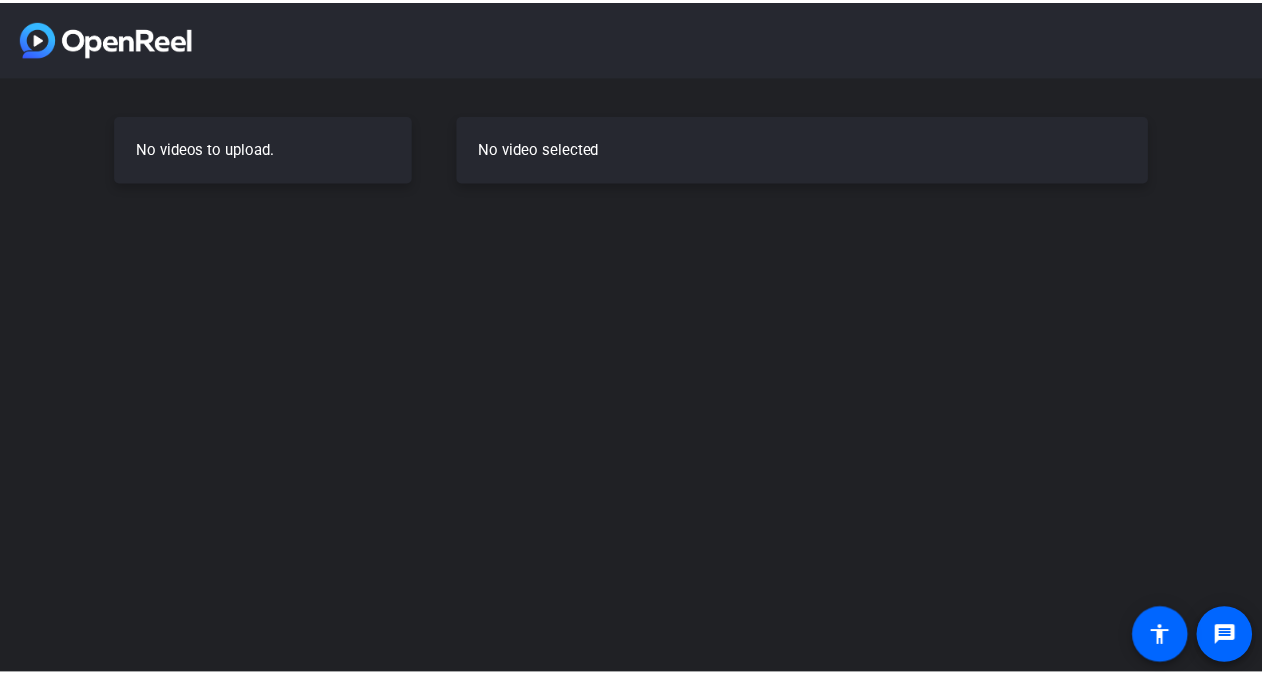 scroll, scrollTop: 0, scrollLeft: 0, axis: both 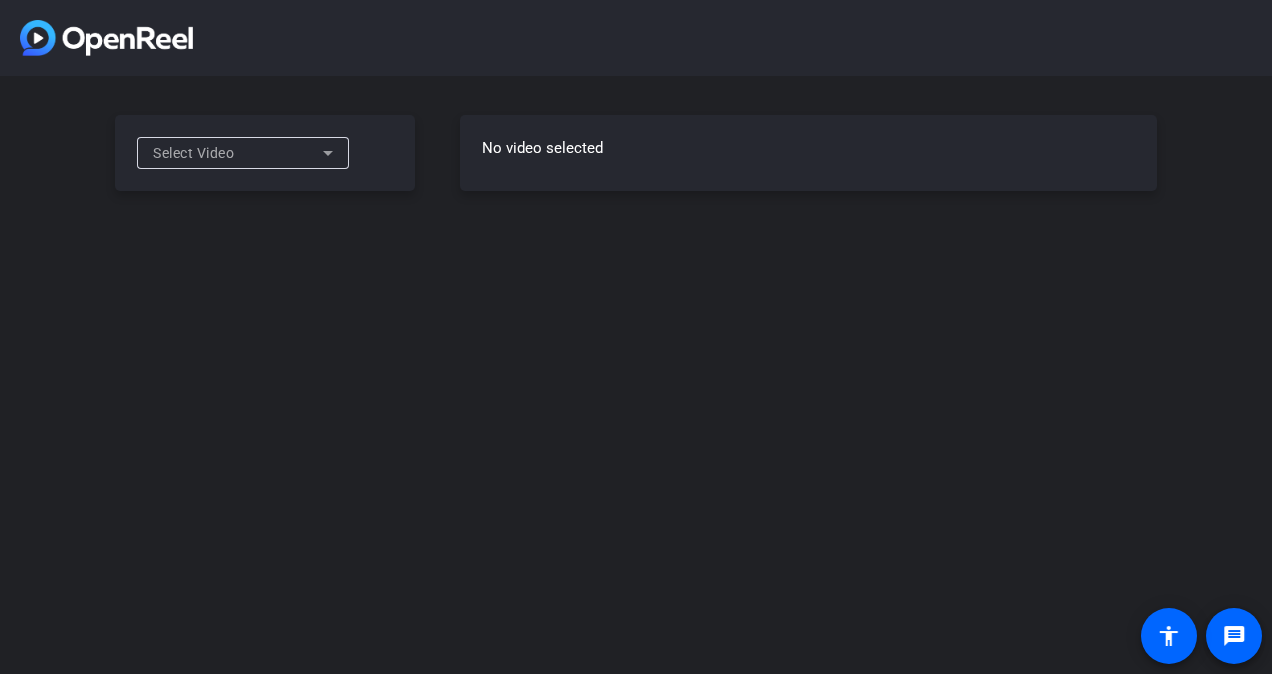 click 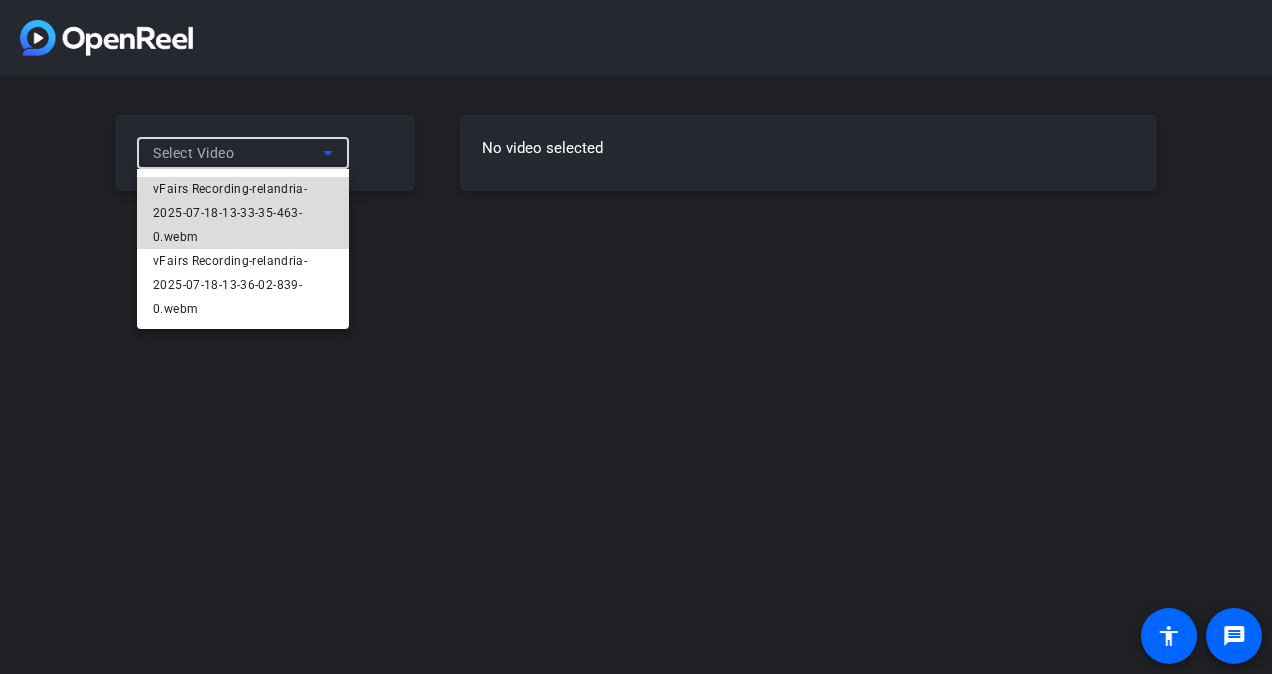 click on "vFairs Recording-relandria-2025-07-18-13-33-35-463-0.webm" at bounding box center [243, 213] 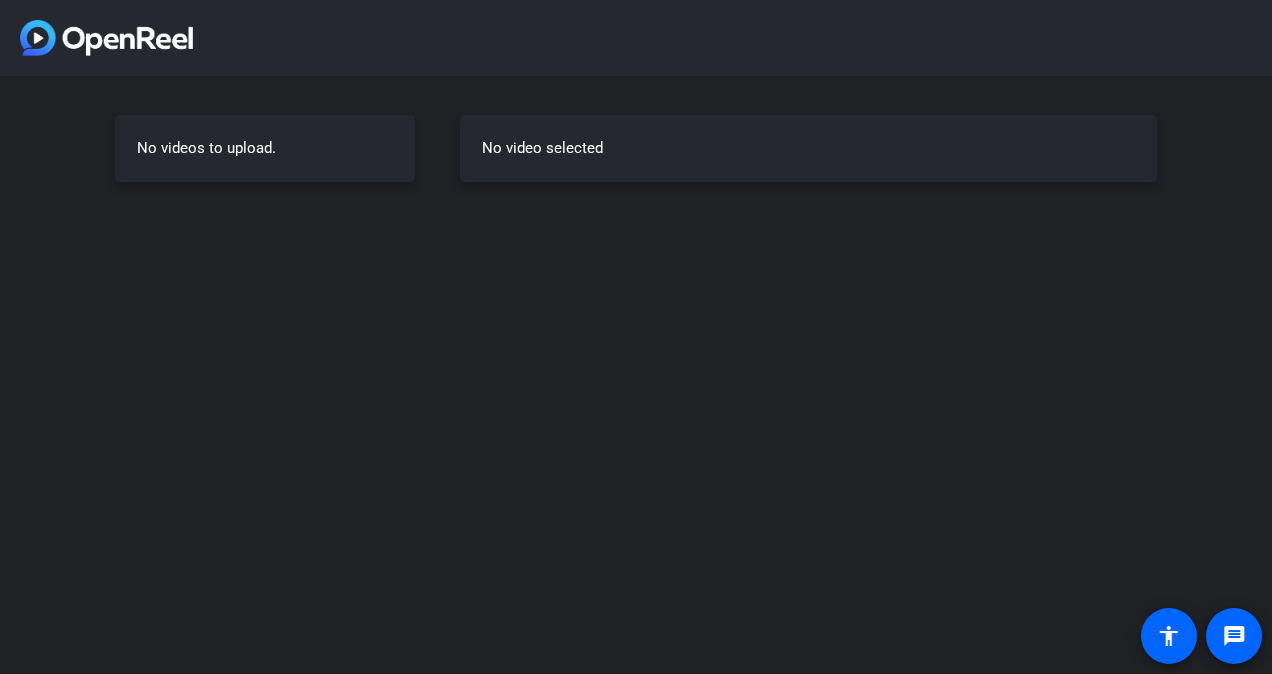 scroll, scrollTop: 0, scrollLeft: 0, axis: both 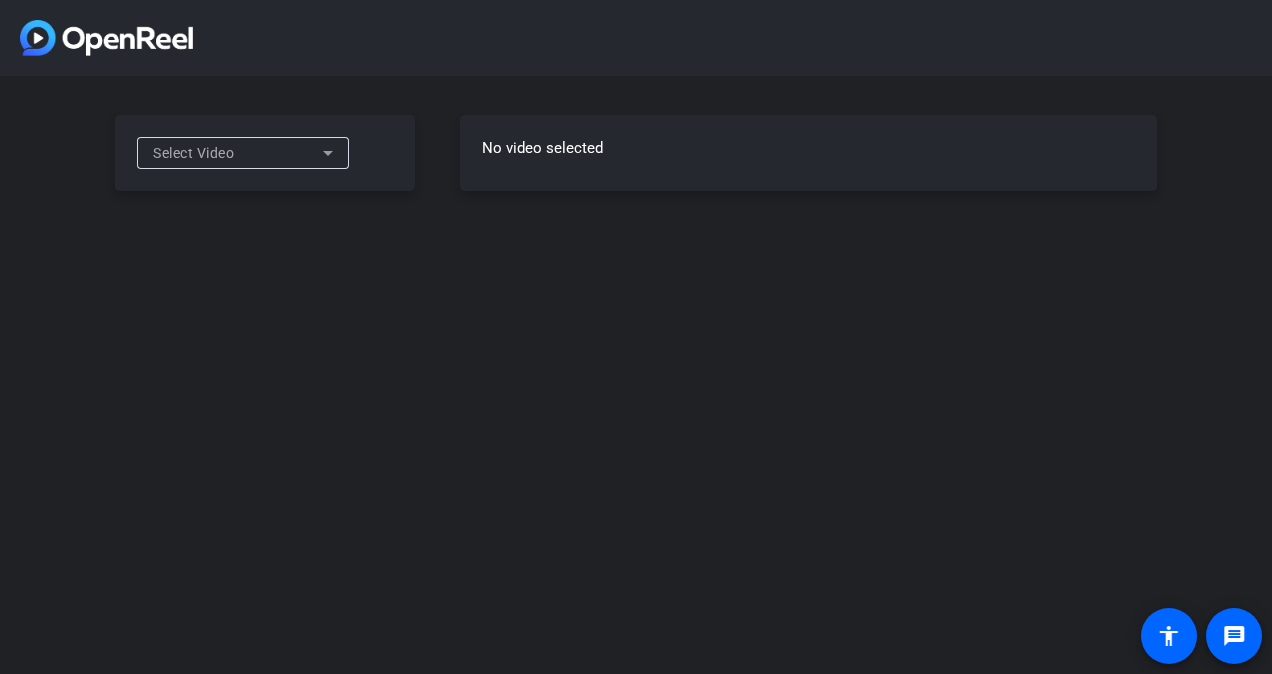 click on "Select Video" at bounding box center (238, 153) 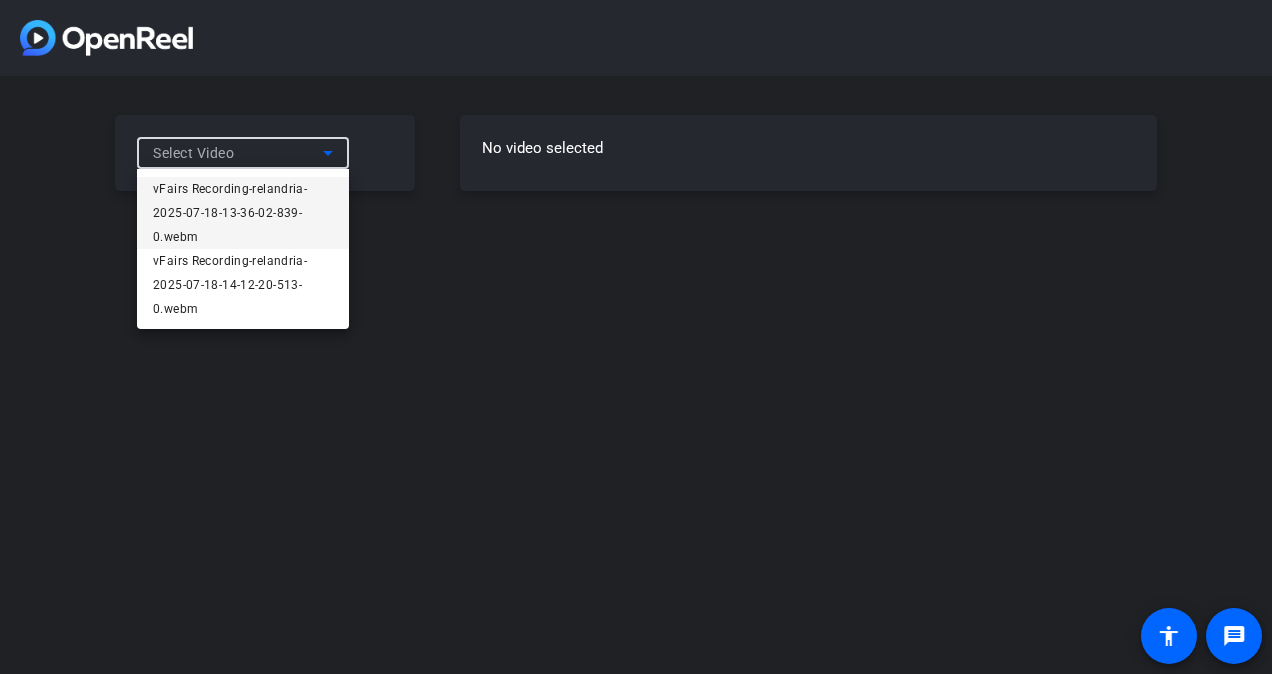 click on "Select Video" at bounding box center (238, 153) 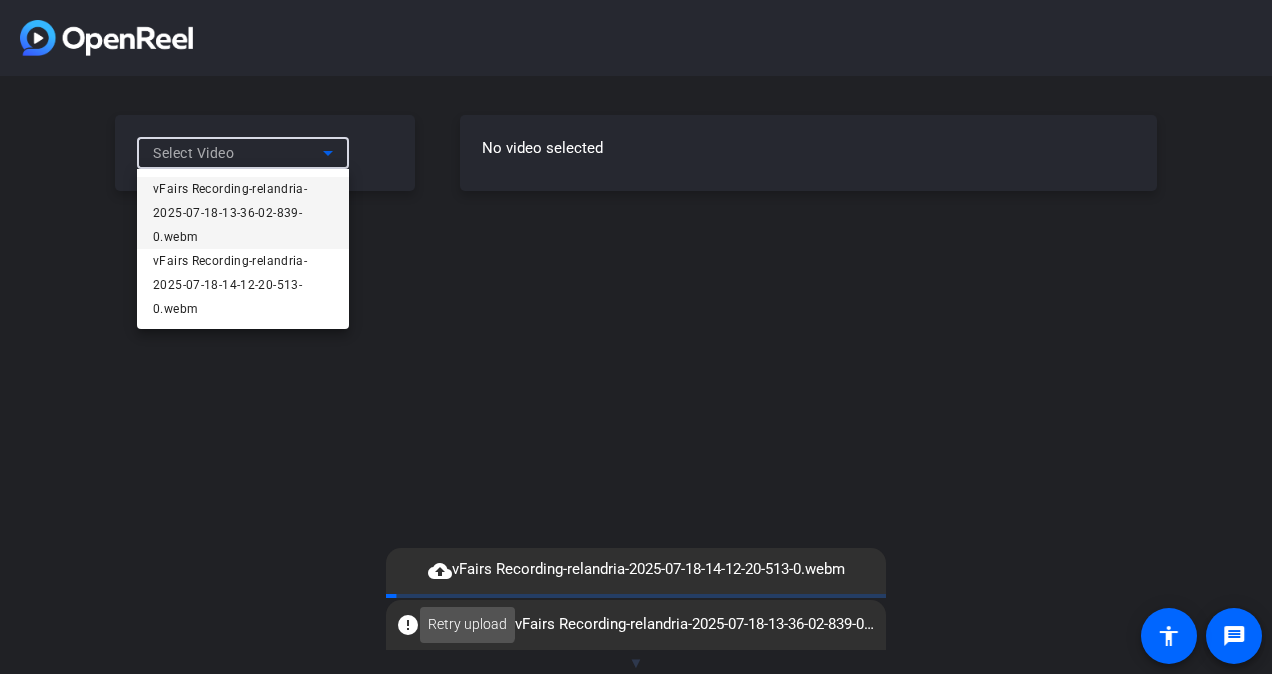 click on "Retry upload" 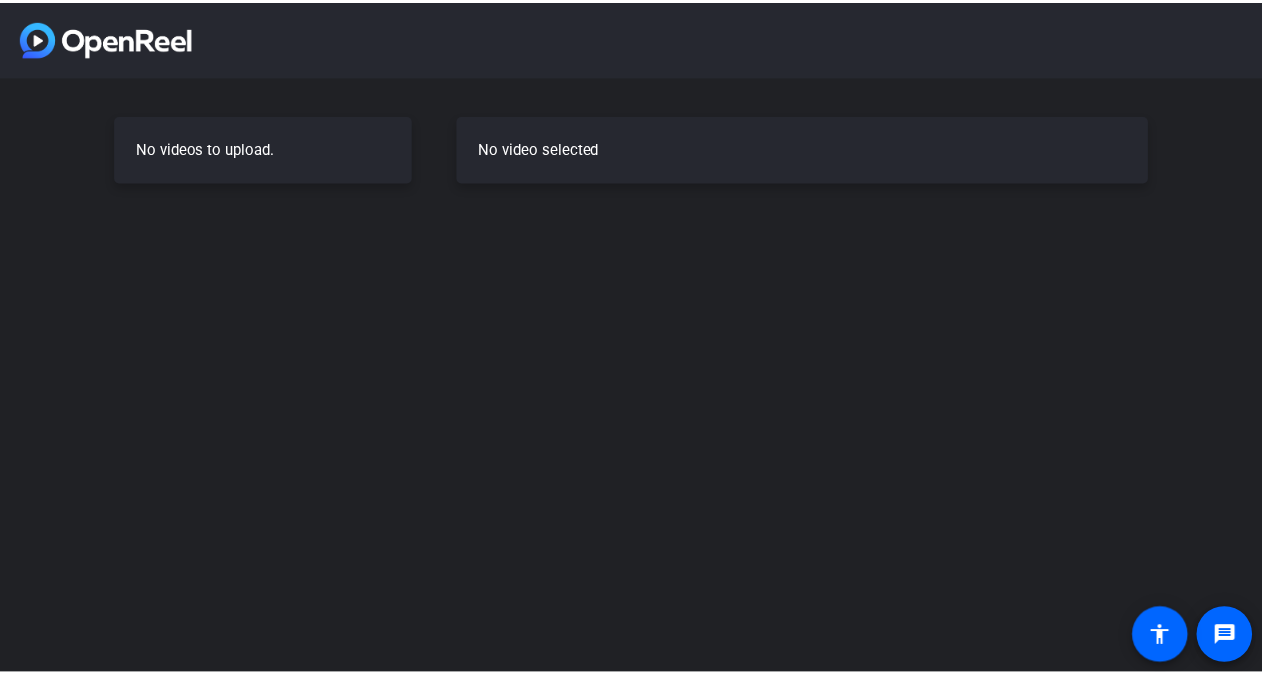 scroll, scrollTop: 0, scrollLeft: 0, axis: both 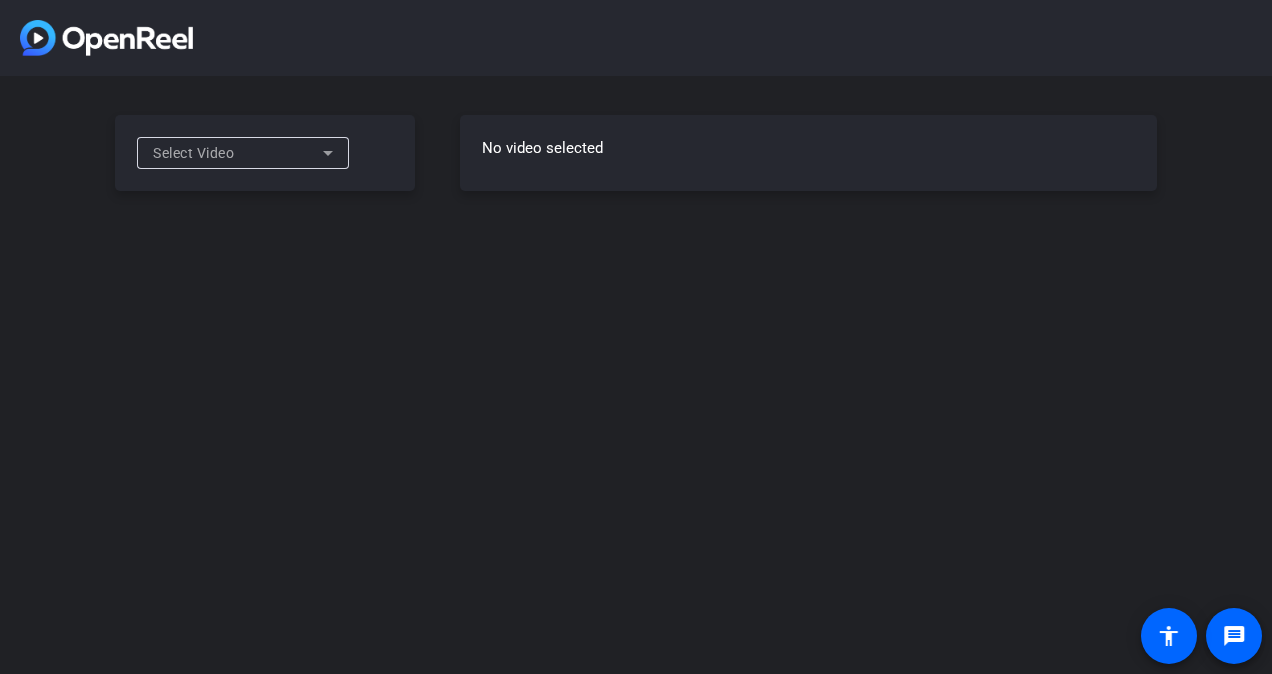 click on "Select Video" at bounding box center [238, 153] 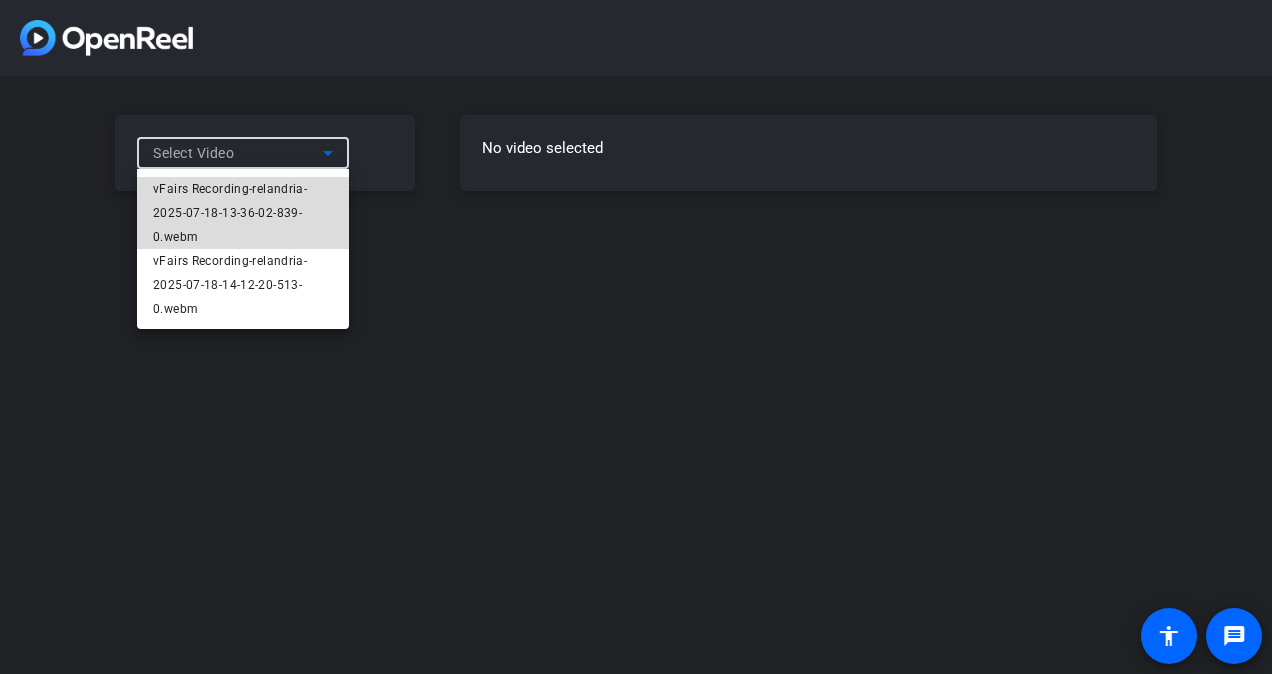 click on "vFairs Recording-relandria-2025-07-18-13-36-02-839-0.webm" at bounding box center (243, 213) 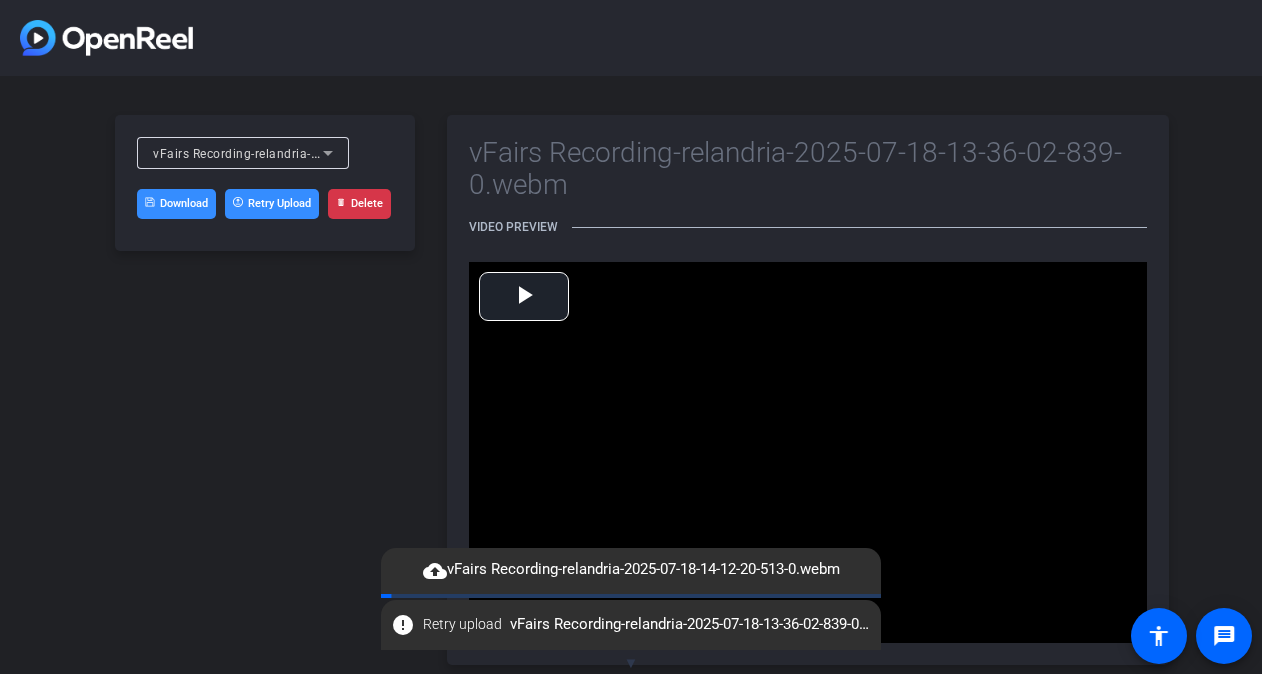 click on "Retry Upload" 